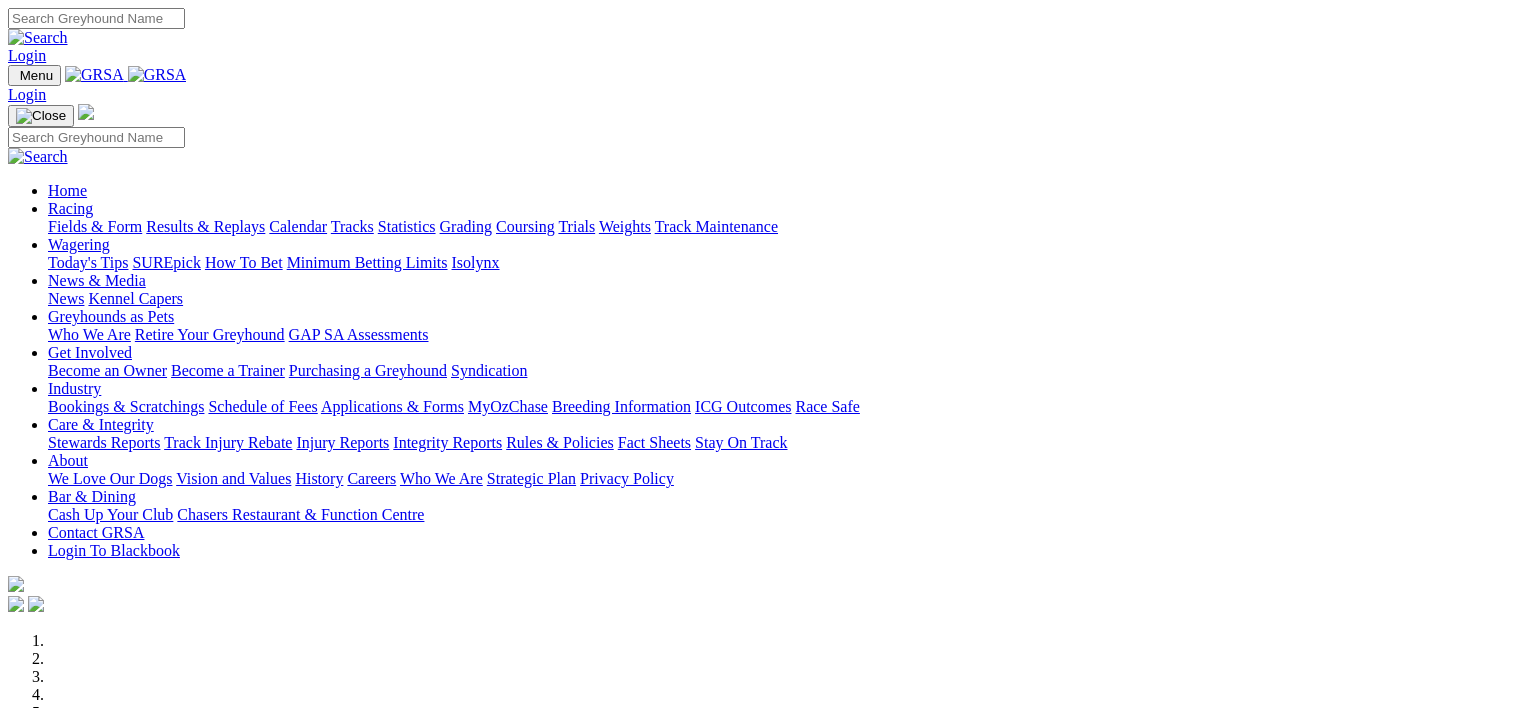 scroll, scrollTop: 726, scrollLeft: 0, axis: vertical 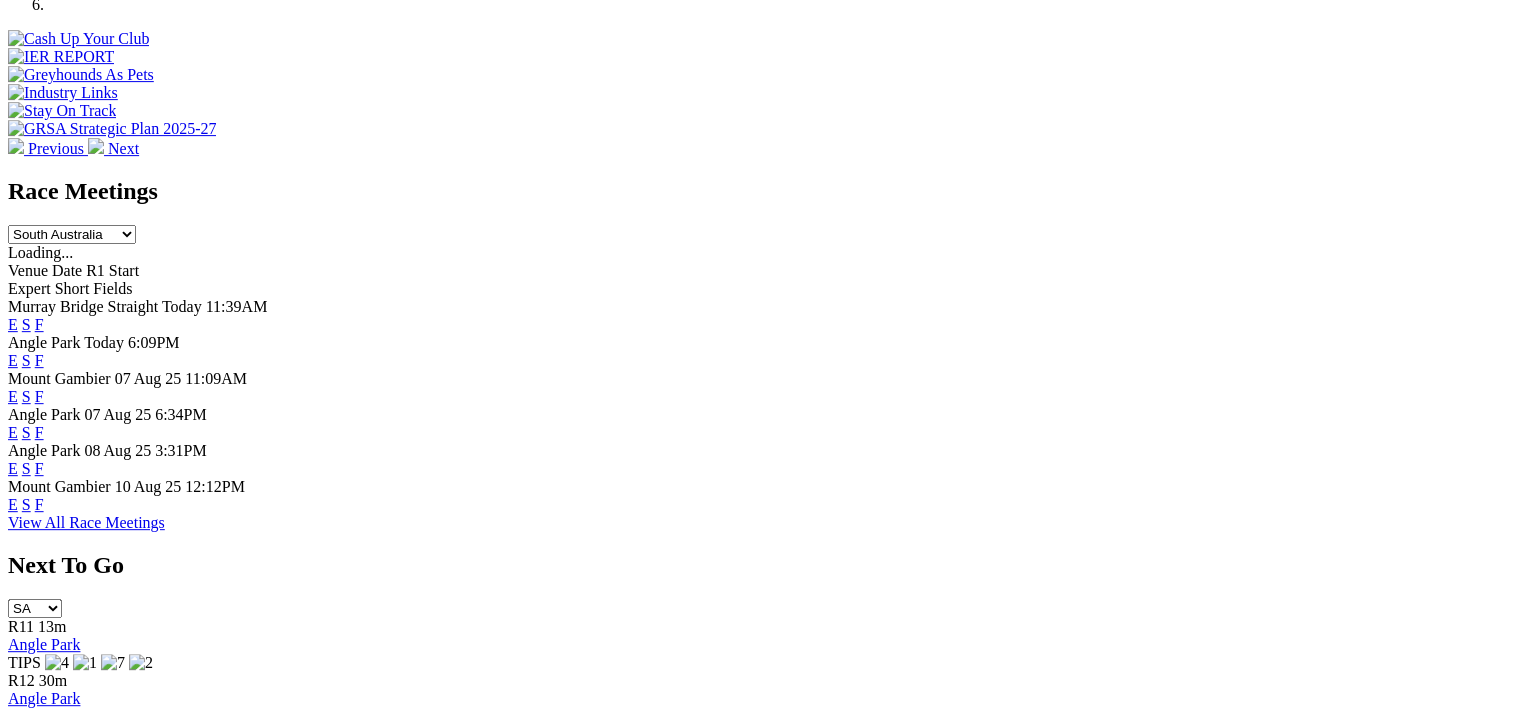 click on "F" at bounding box center (39, 360) 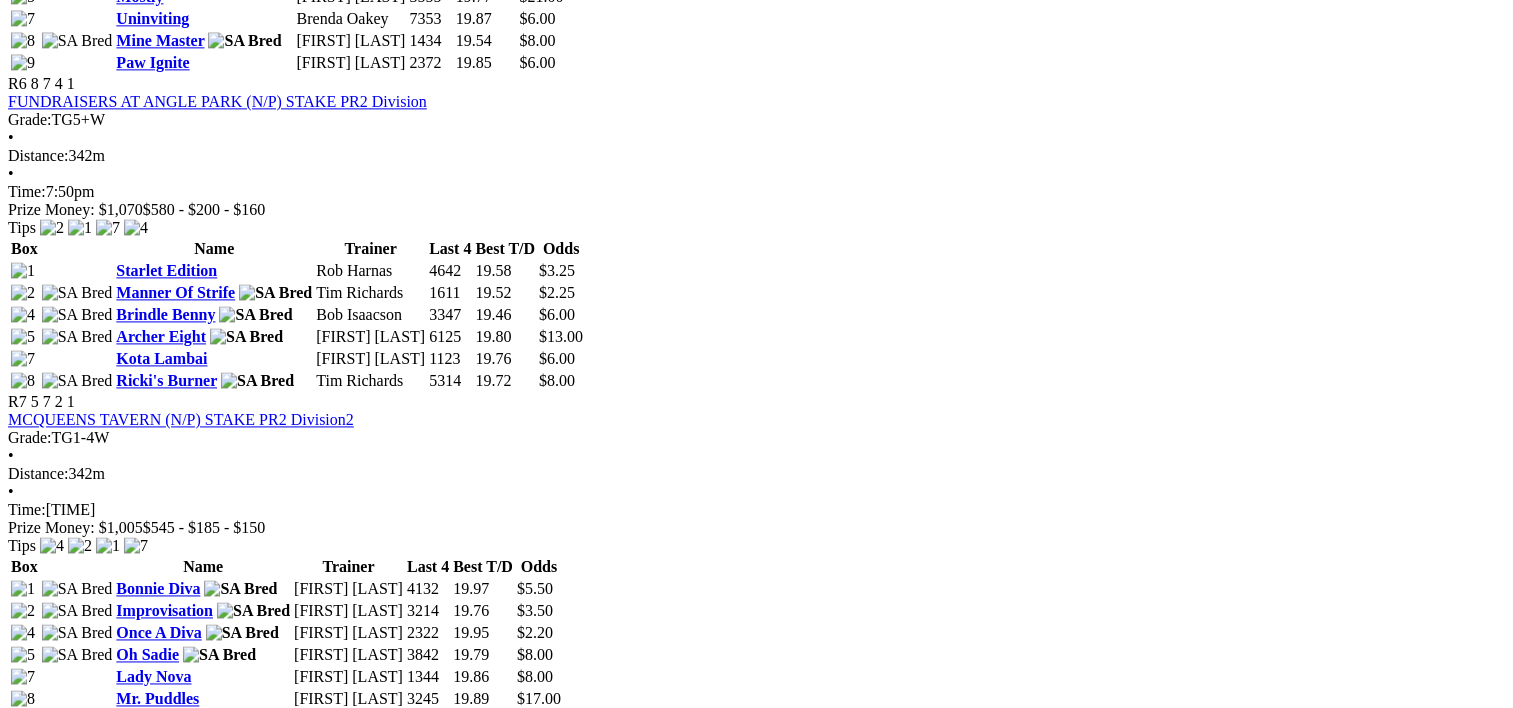 scroll, scrollTop: 2704, scrollLeft: 0, axis: vertical 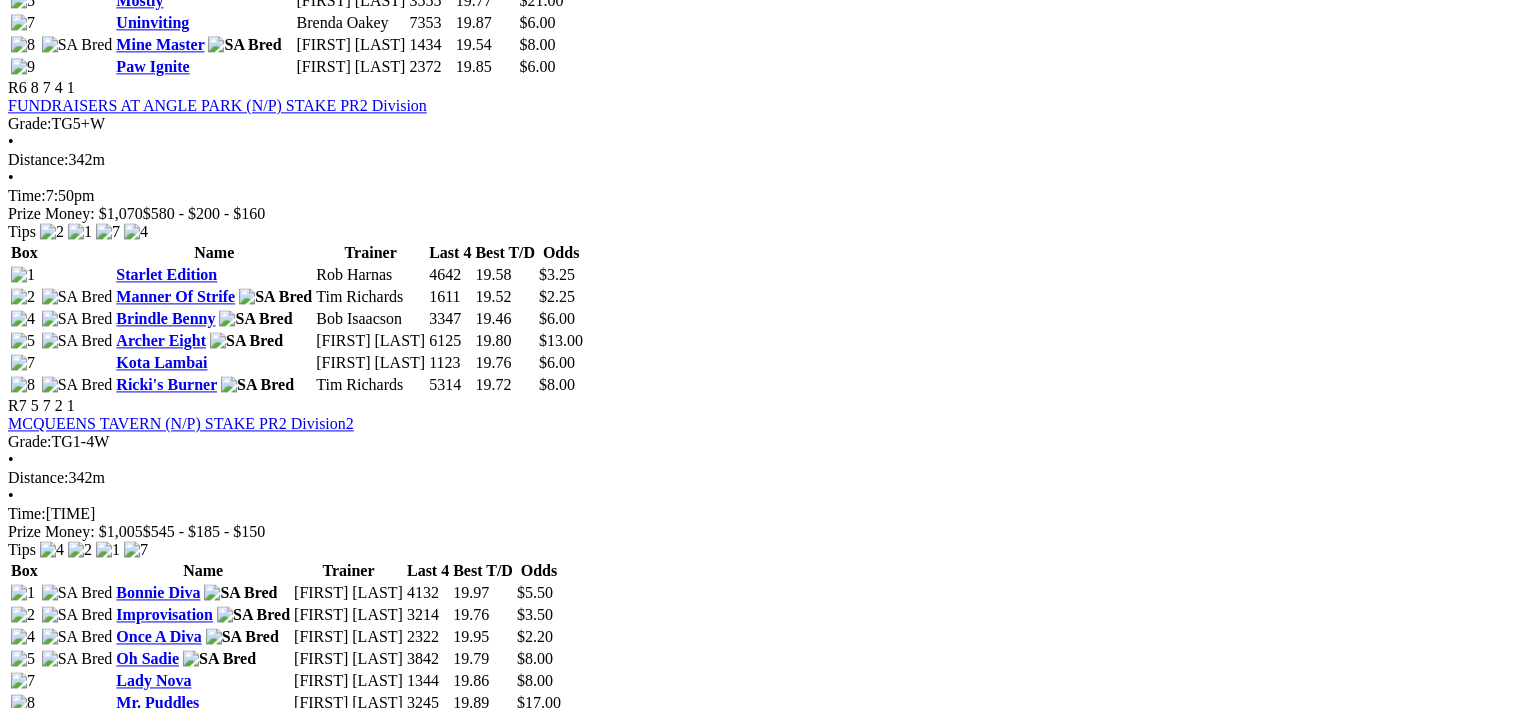 click on "Grade:  [GRADE]
•
Distance:  [DISTANCE]
•
Time:  [TIME]" at bounding box center (756, 1838) 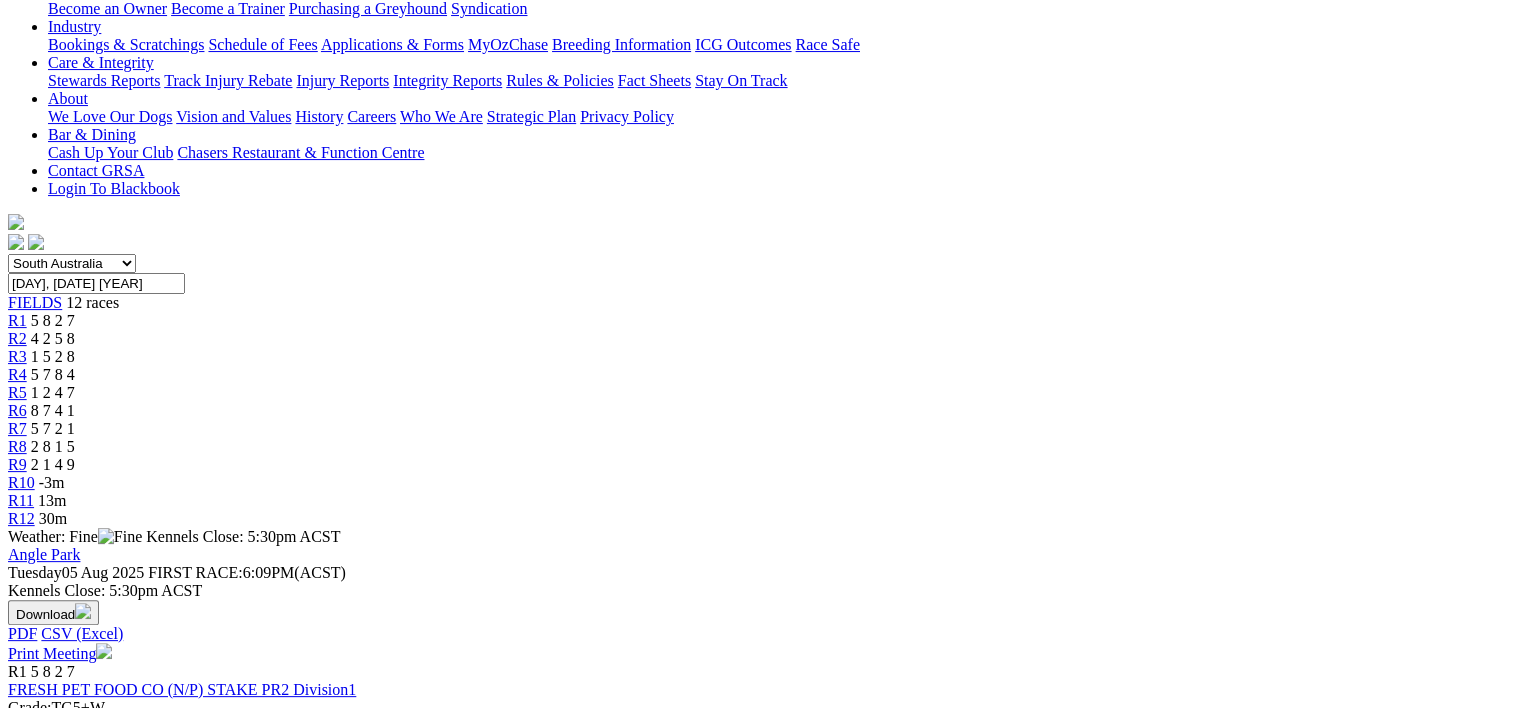 scroll, scrollTop: 0, scrollLeft: 0, axis: both 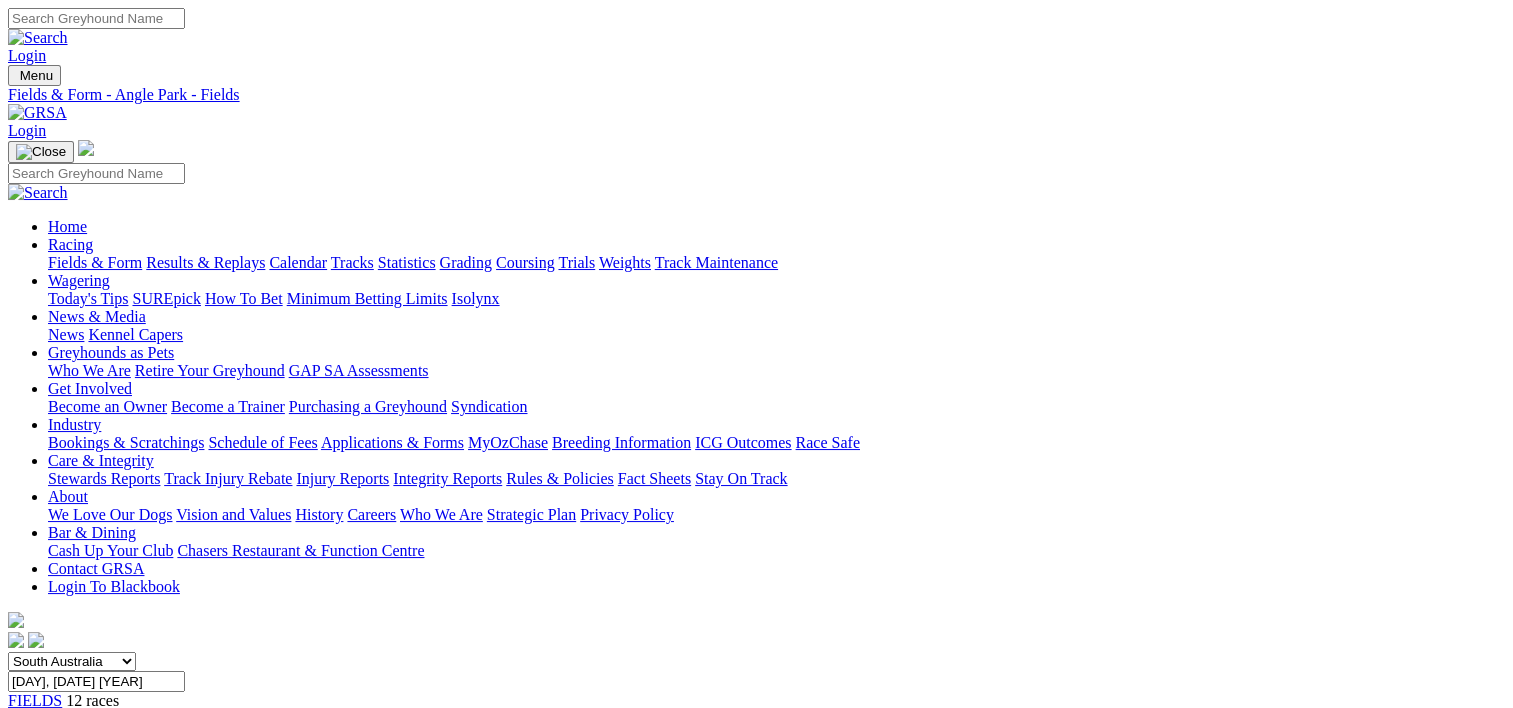 click on "[LETTER] [NUMBER]" at bounding box center (756, 719) 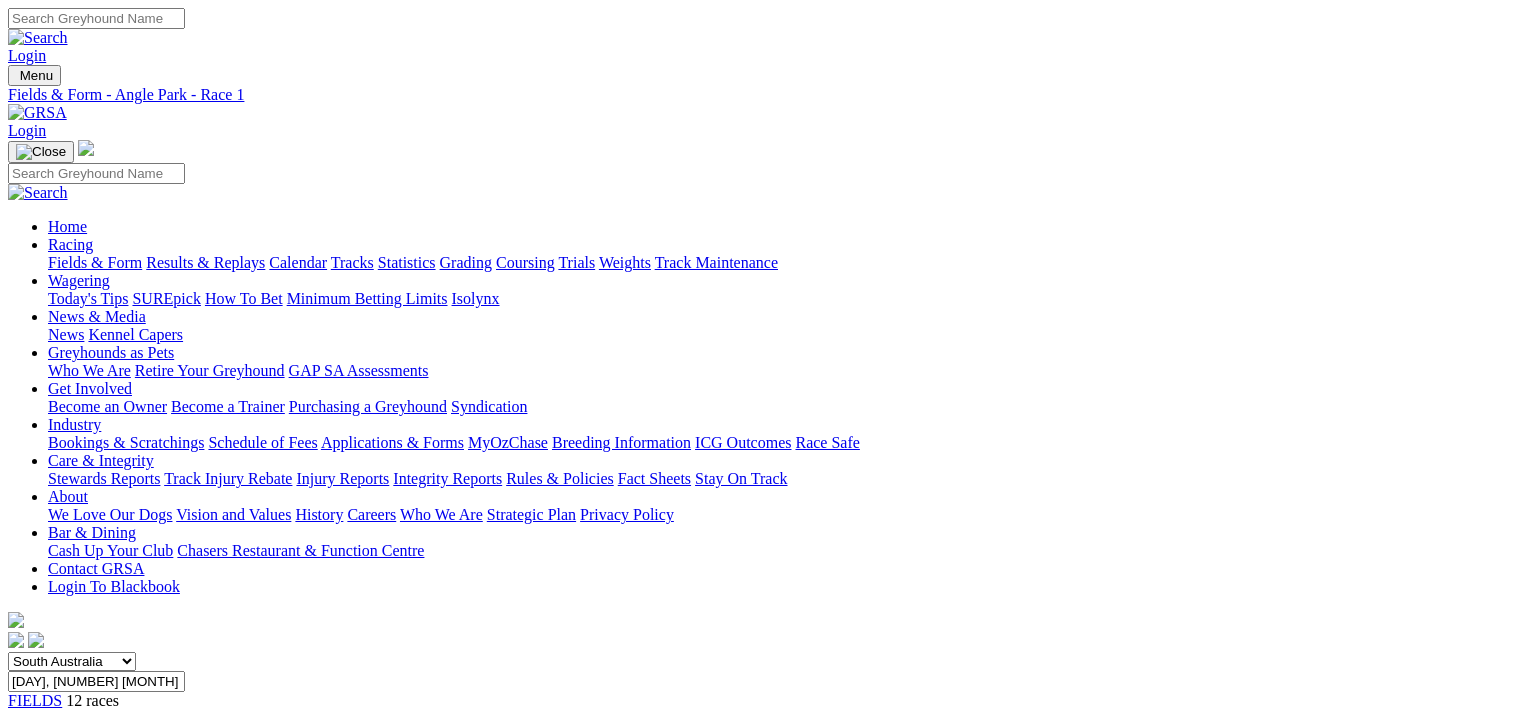 scroll, scrollTop: 386, scrollLeft: 0, axis: vertical 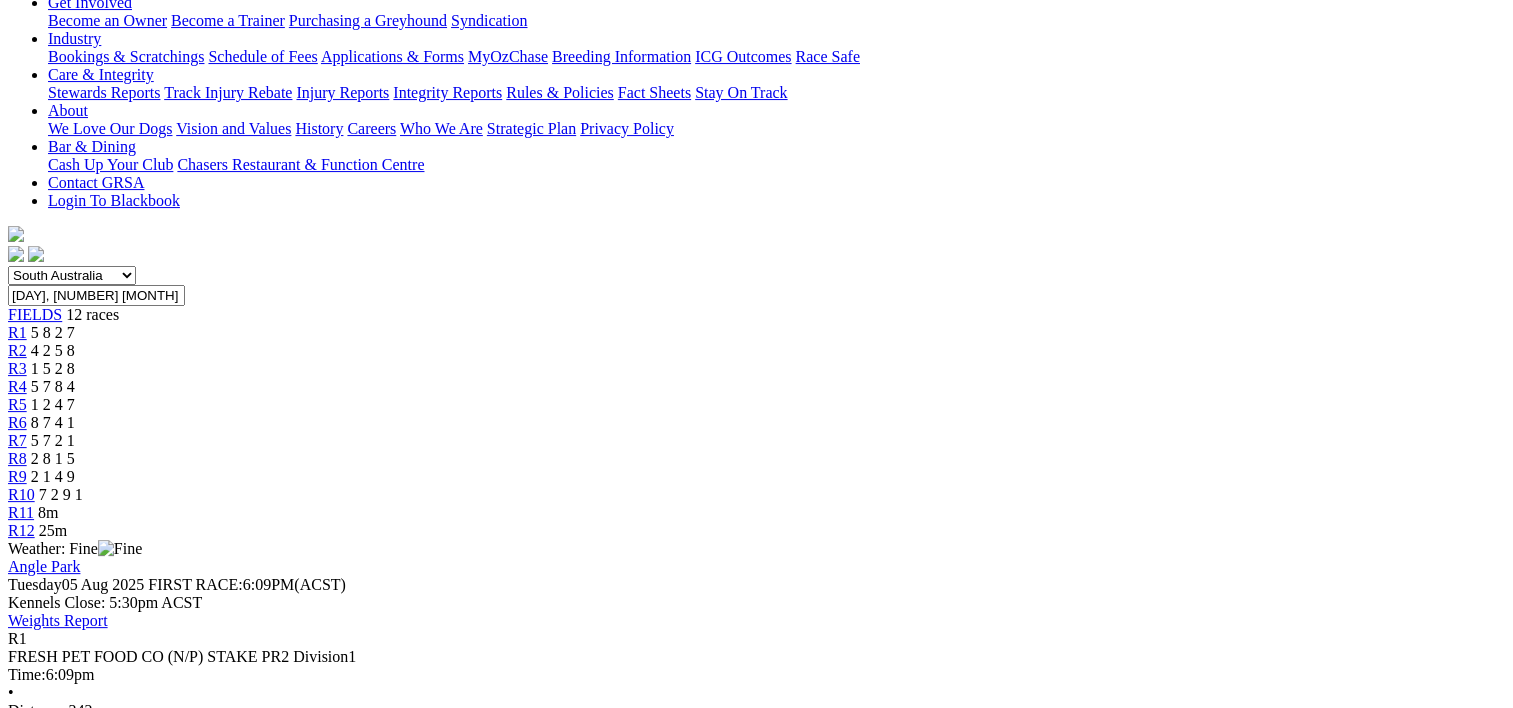click at bounding box center (94, 1003) 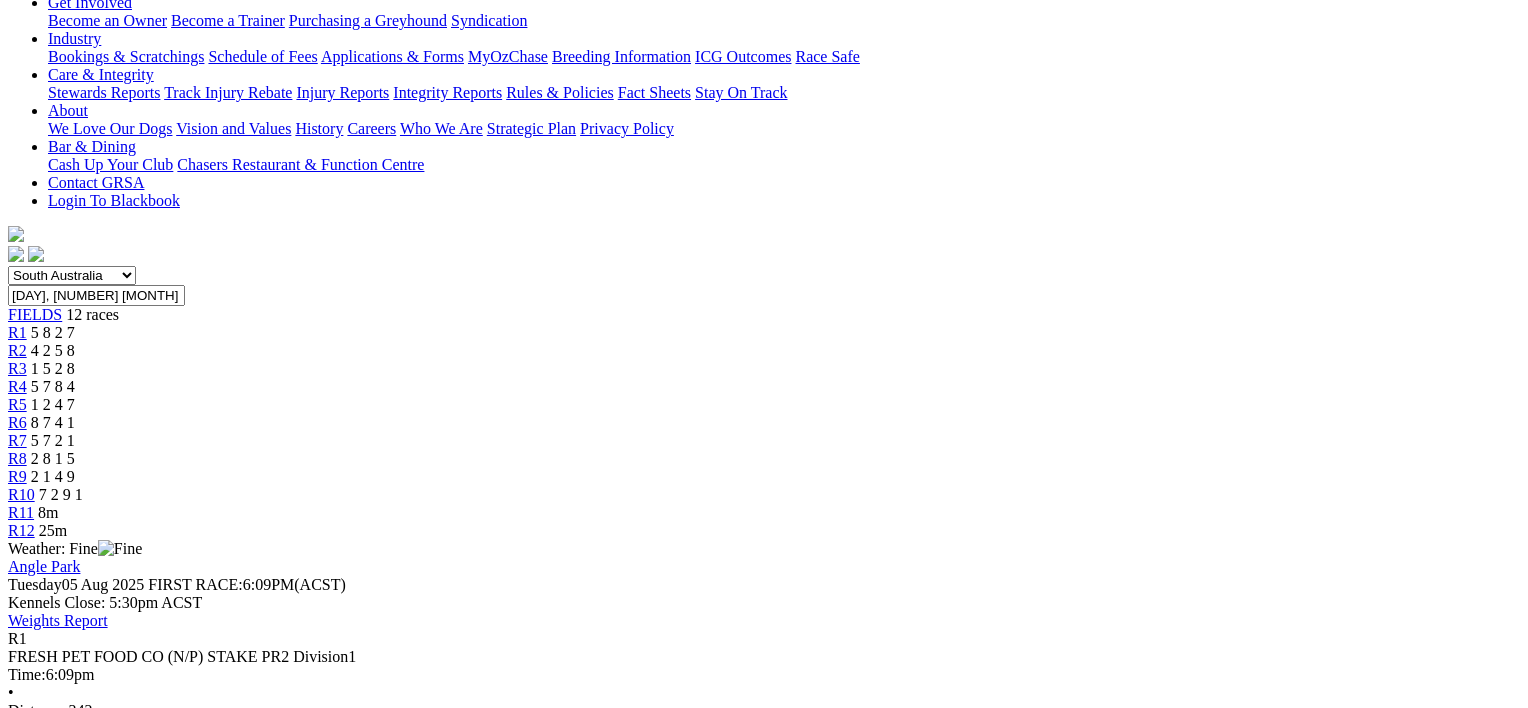 click on "Angle Park - Race 1" at bounding box center [756, 4382] 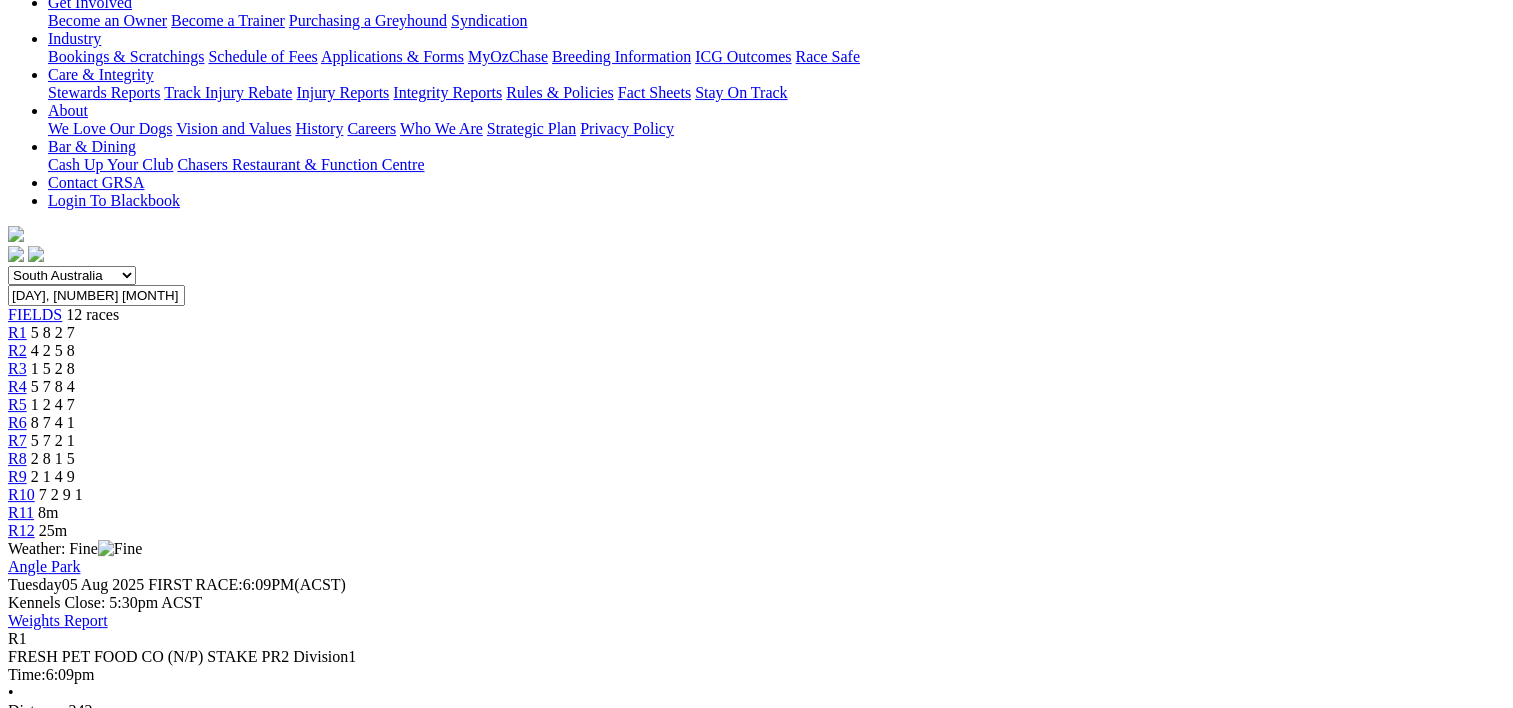 scroll, scrollTop: 244, scrollLeft: 0, axis: vertical 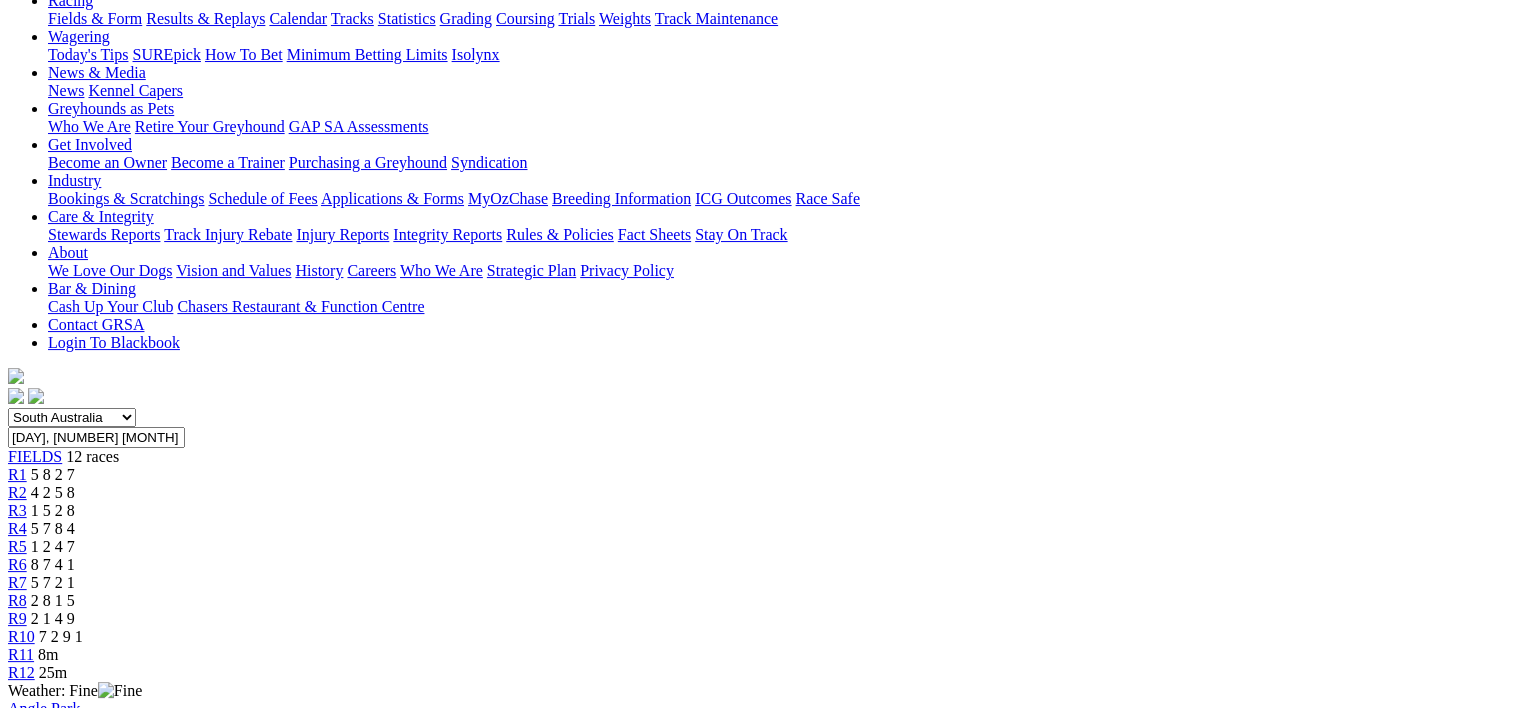 click on "4 2 5 8" at bounding box center (53, 492) 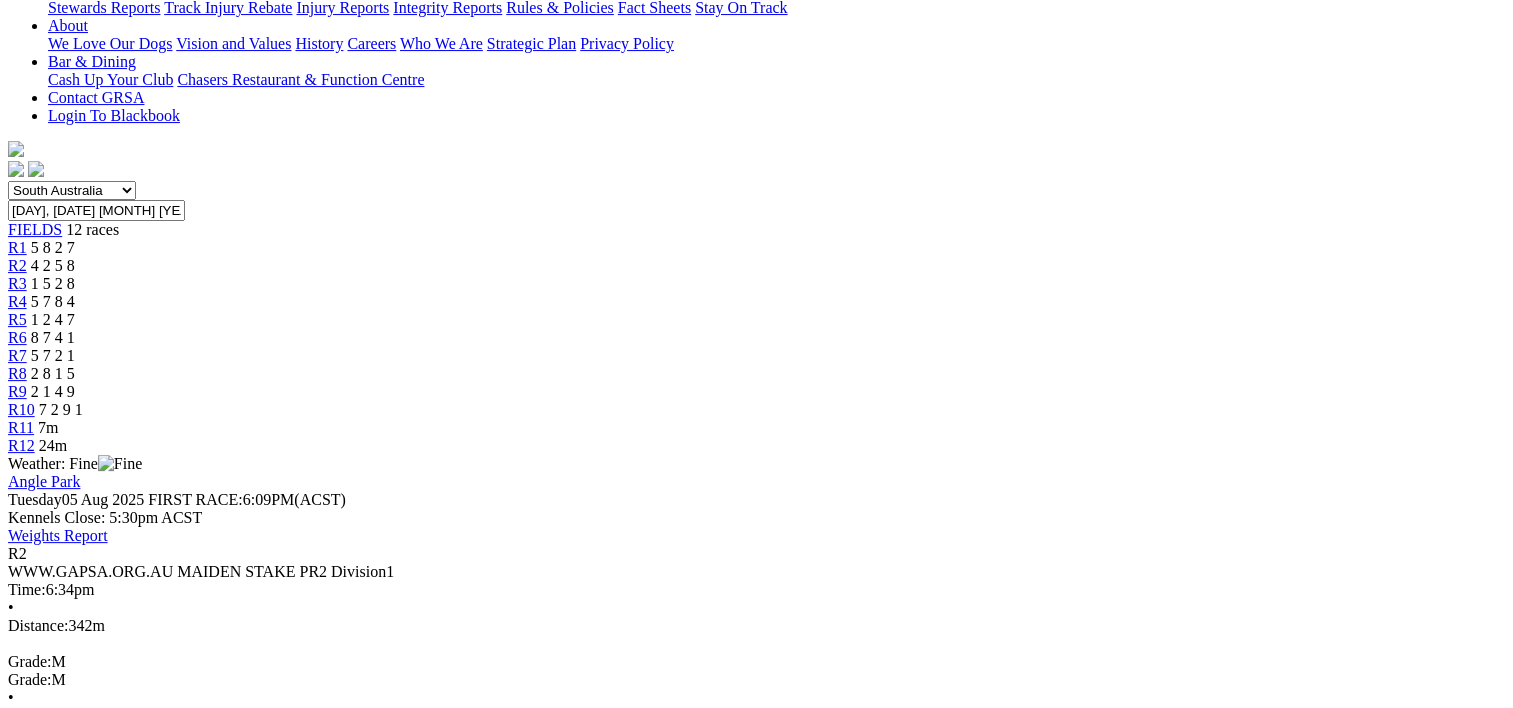 scroll, scrollTop: 472, scrollLeft: 0, axis: vertical 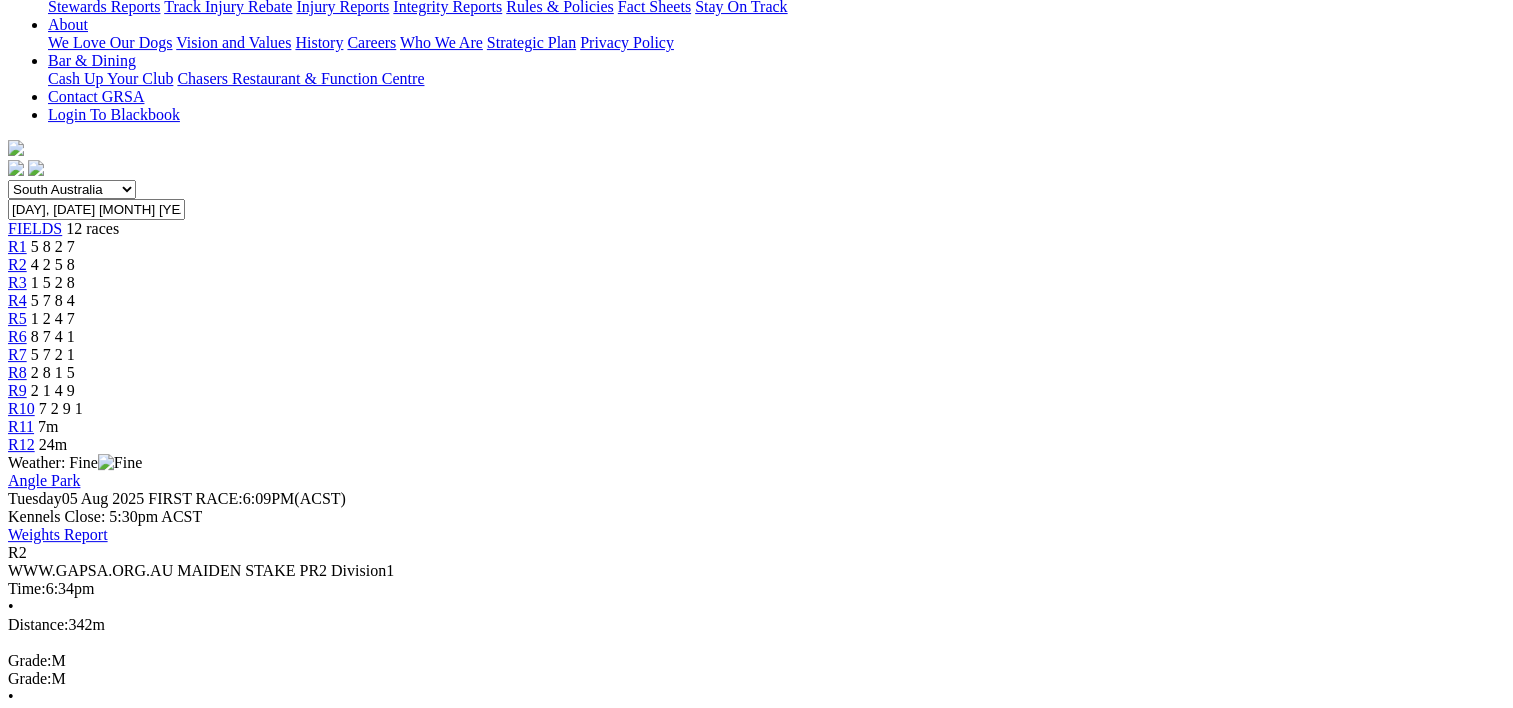 click on "REPLAY" at bounding box center [756, 917] 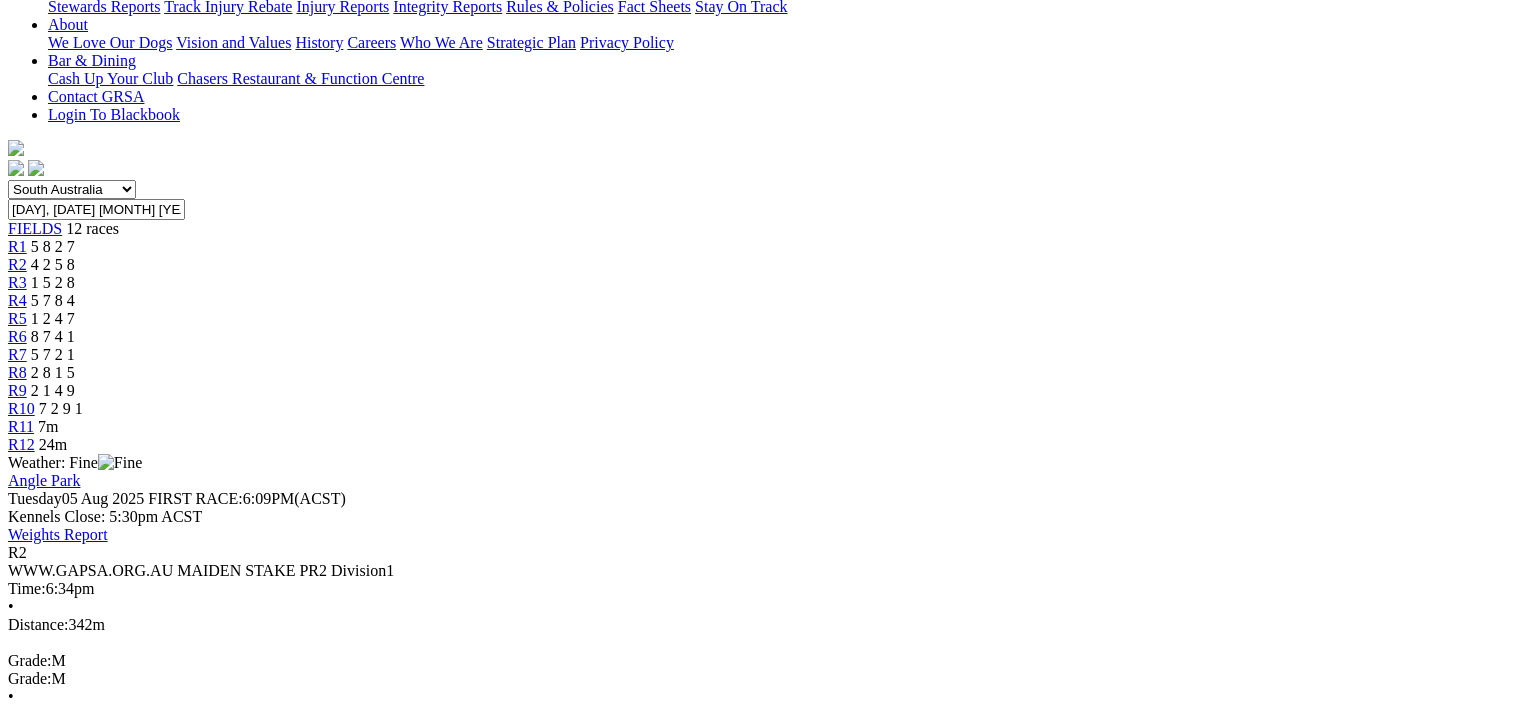 click on "Angle Park - Race 2" at bounding box center [756, 4249] 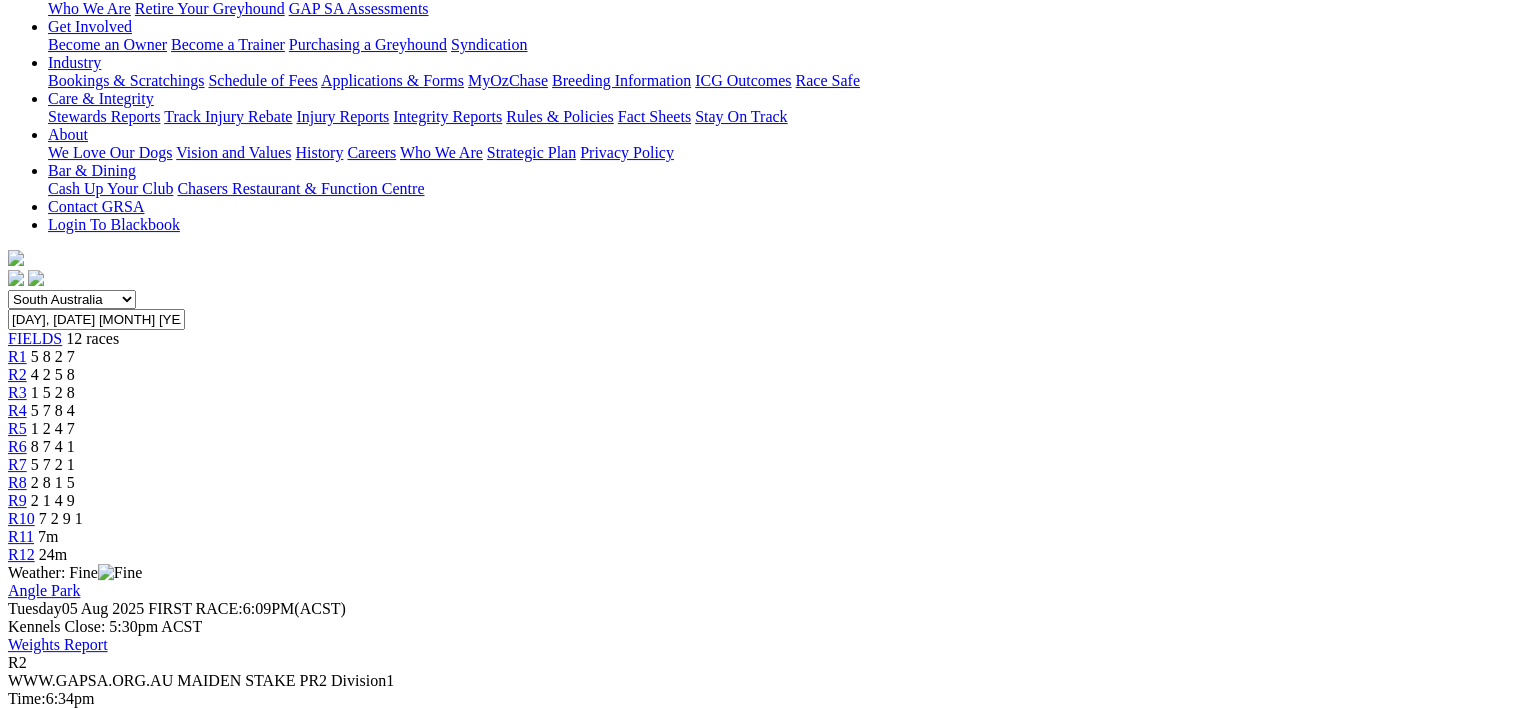 scroll, scrollTop: 288, scrollLeft: 0, axis: vertical 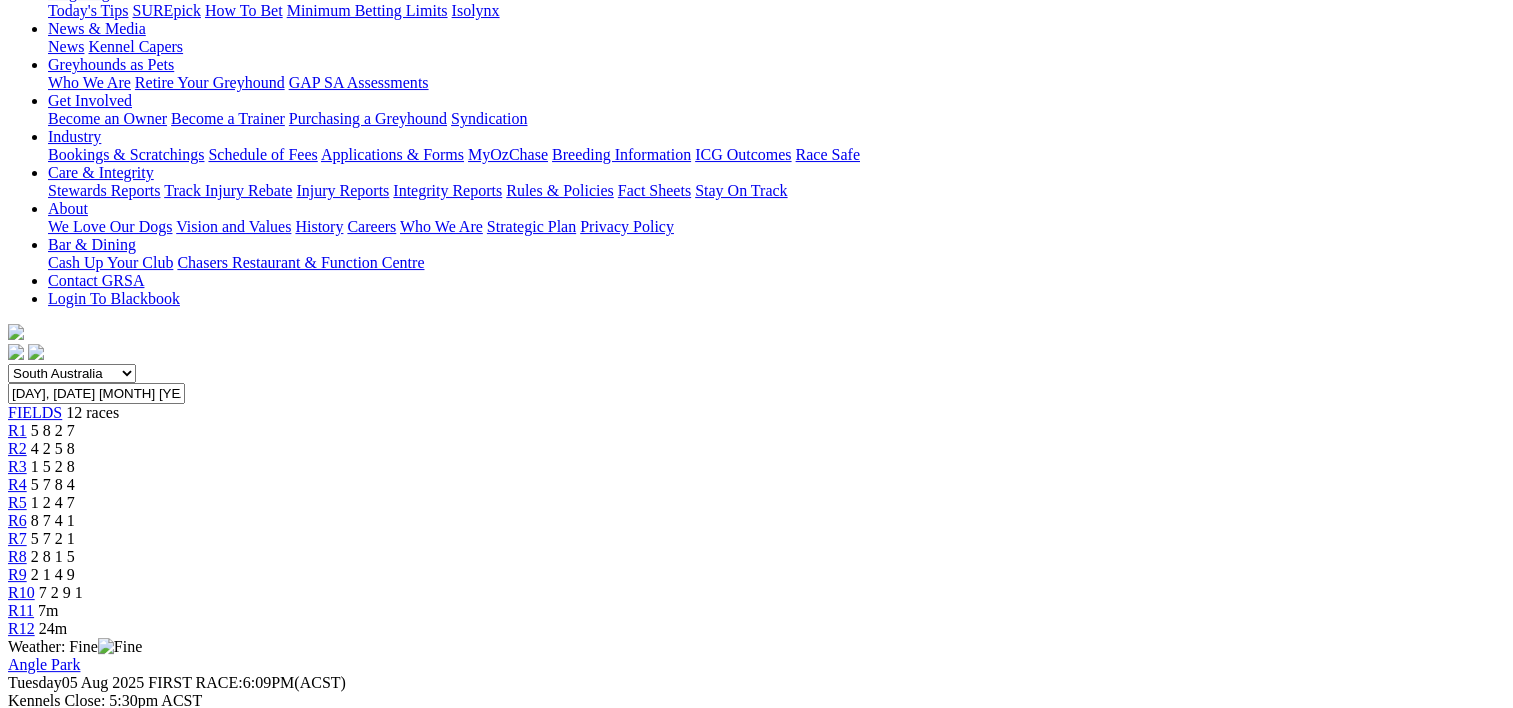 click on "1 5 2 8" at bounding box center [53, 466] 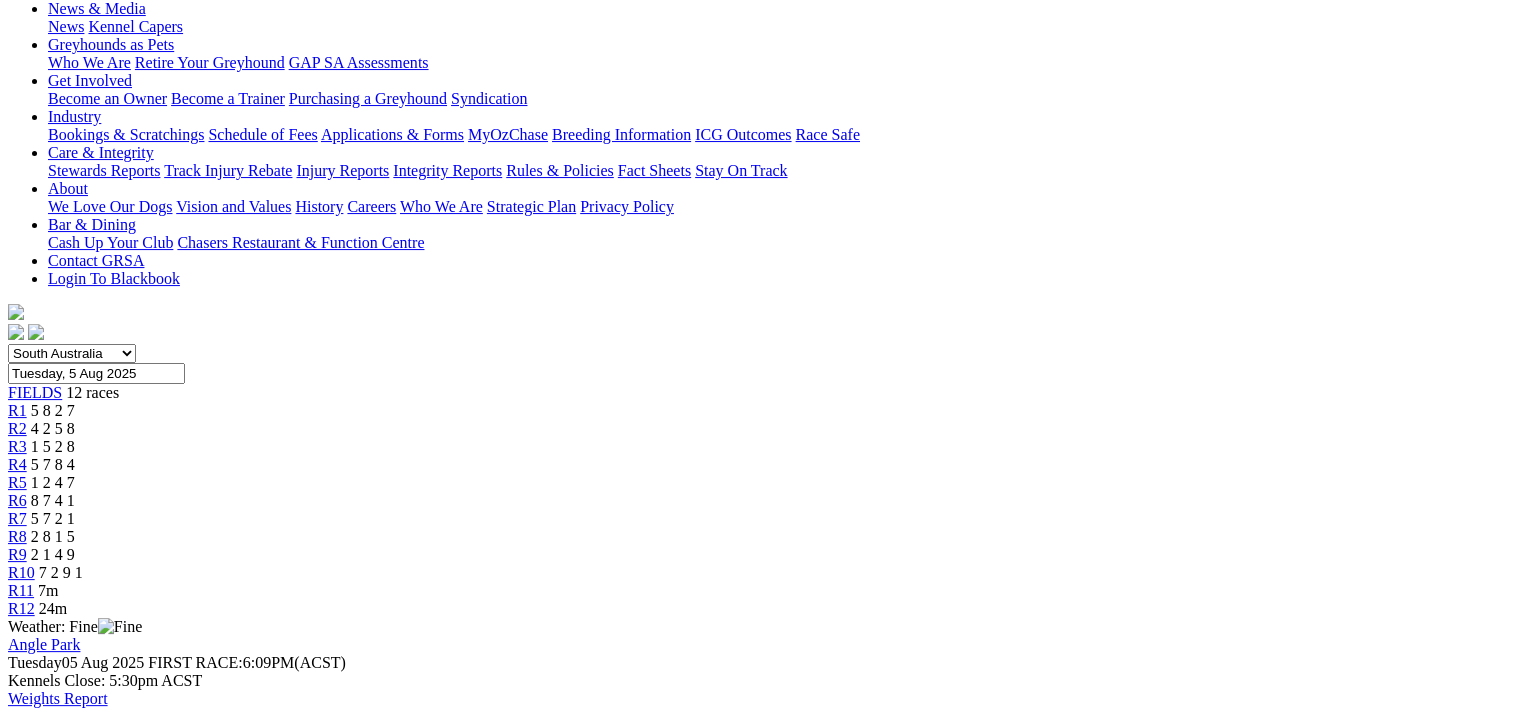 scroll, scrollTop: 307, scrollLeft: 0, axis: vertical 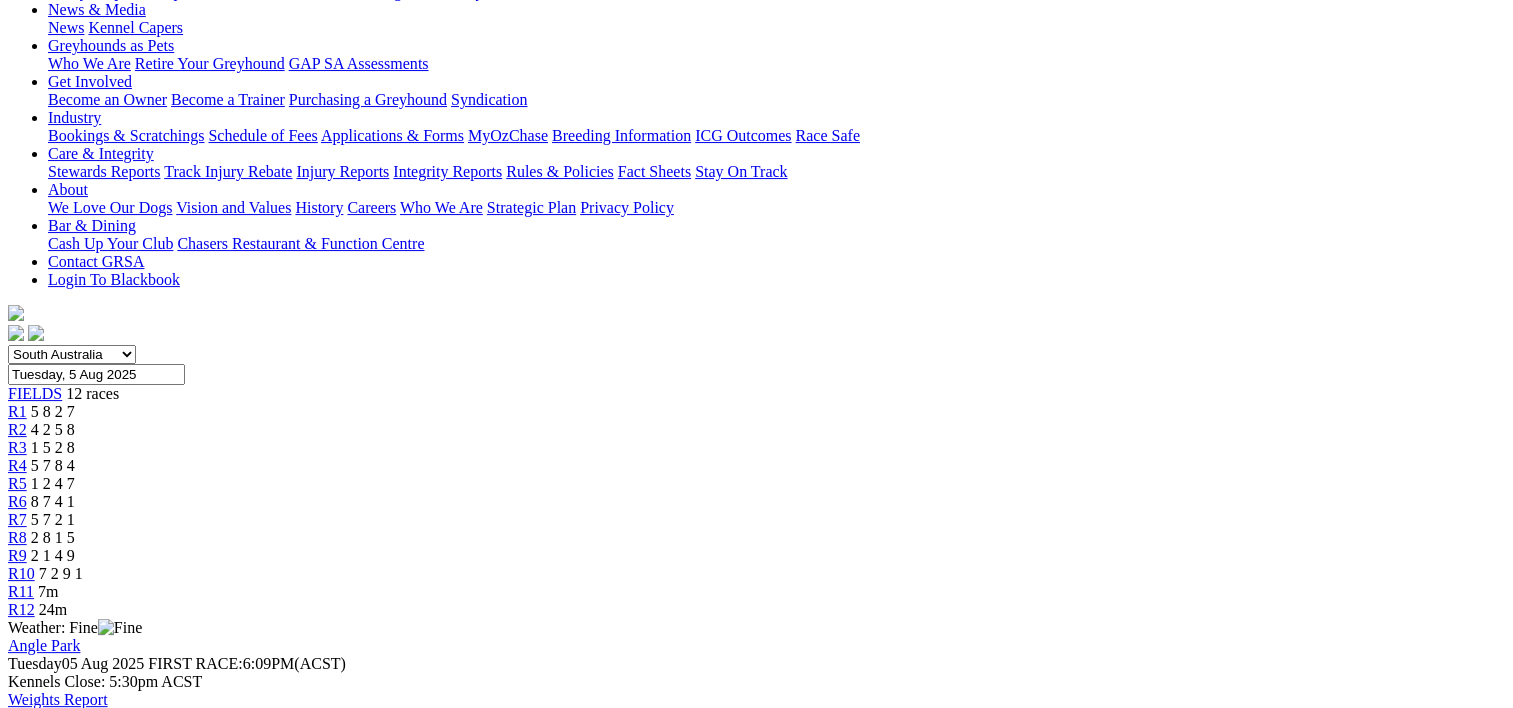 click on "5 7 8 4" at bounding box center (53, 465) 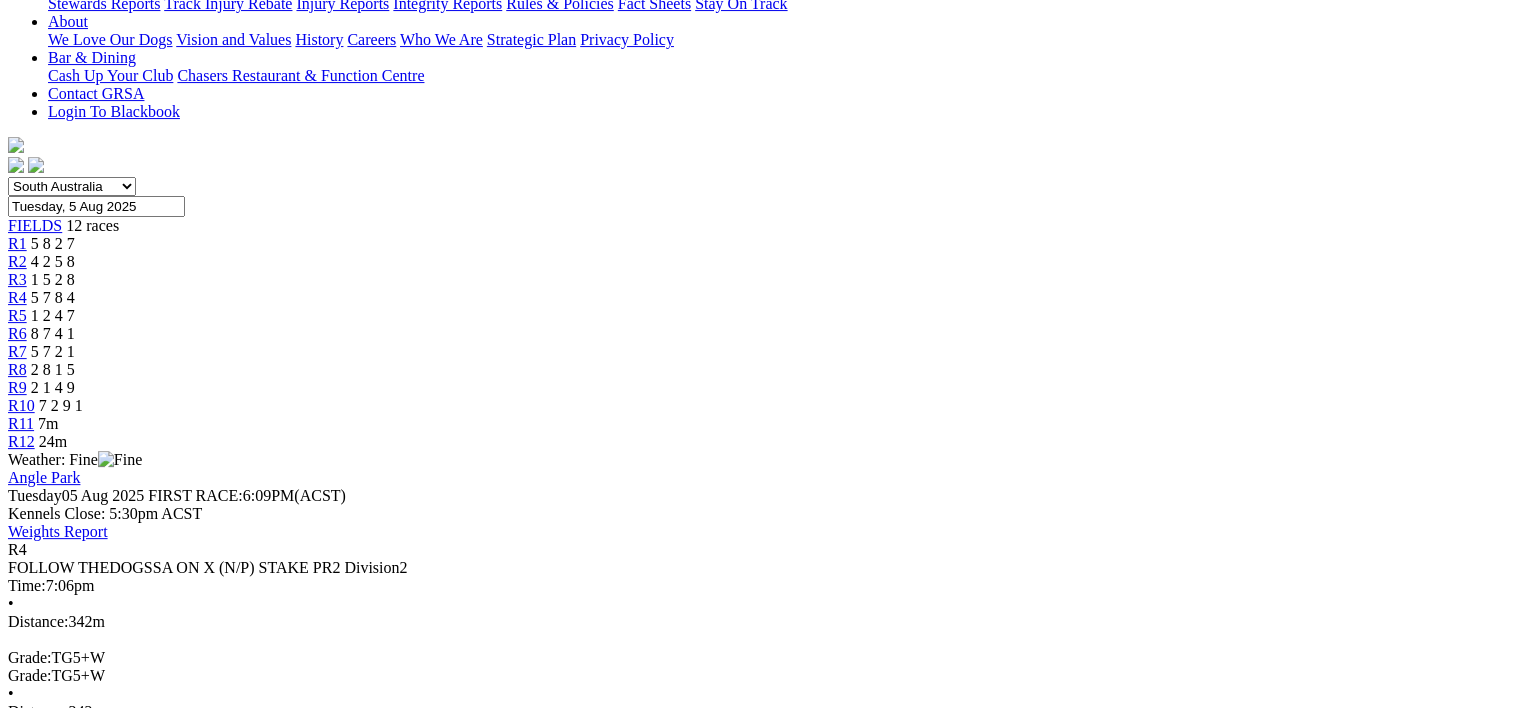 scroll, scrollTop: 279, scrollLeft: 0, axis: vertical 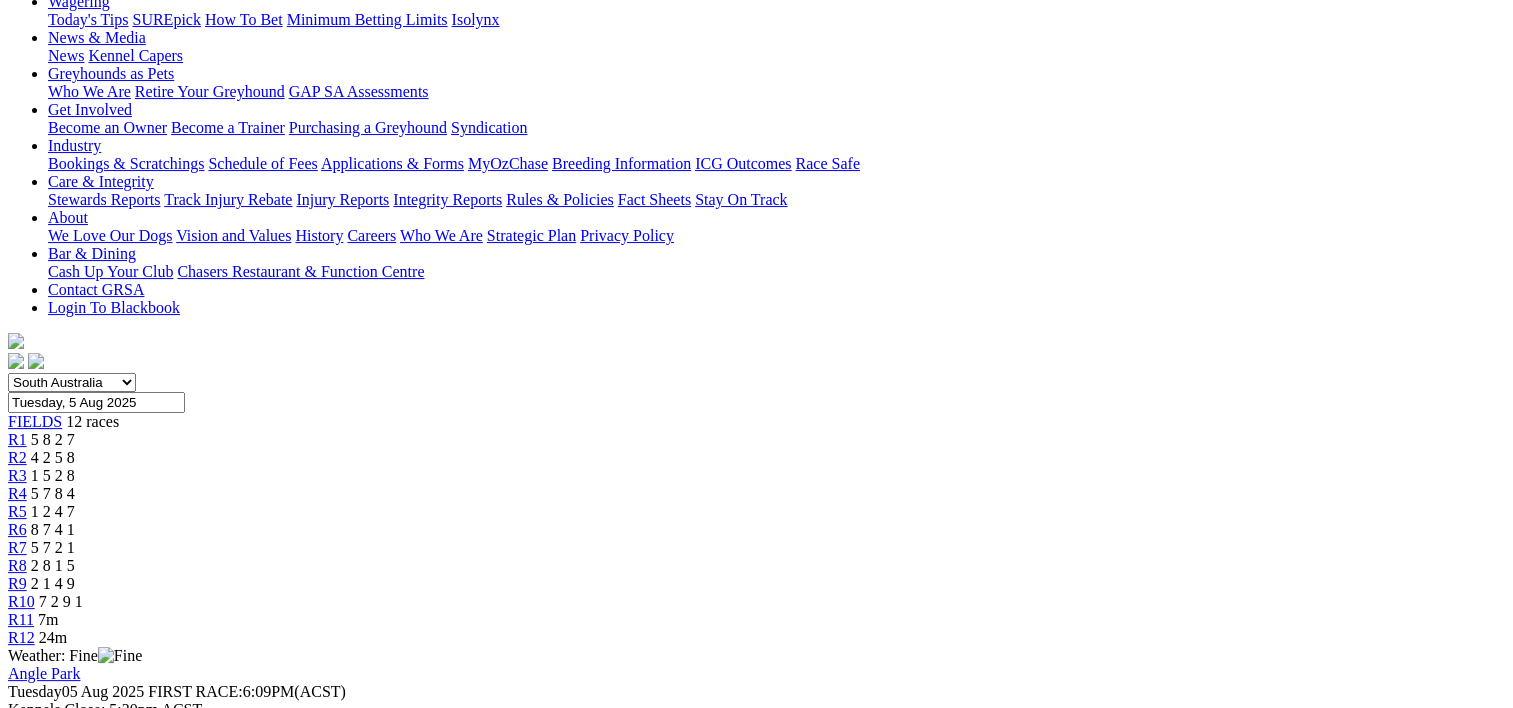 click on "R5
1 2 4 7" at bounding box center [756, 512] 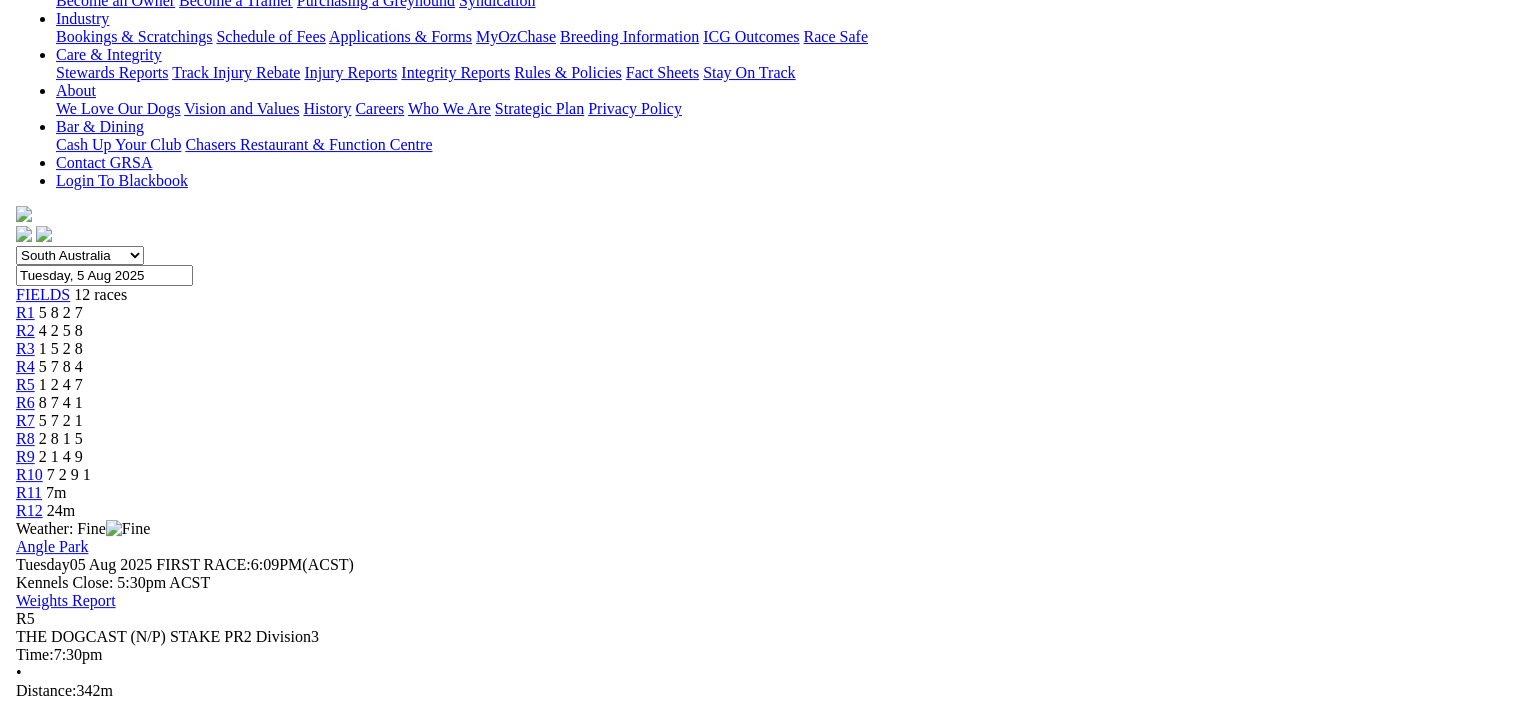 scroll, scrollTop: 407, scrollLeft: 0, axis: vertical 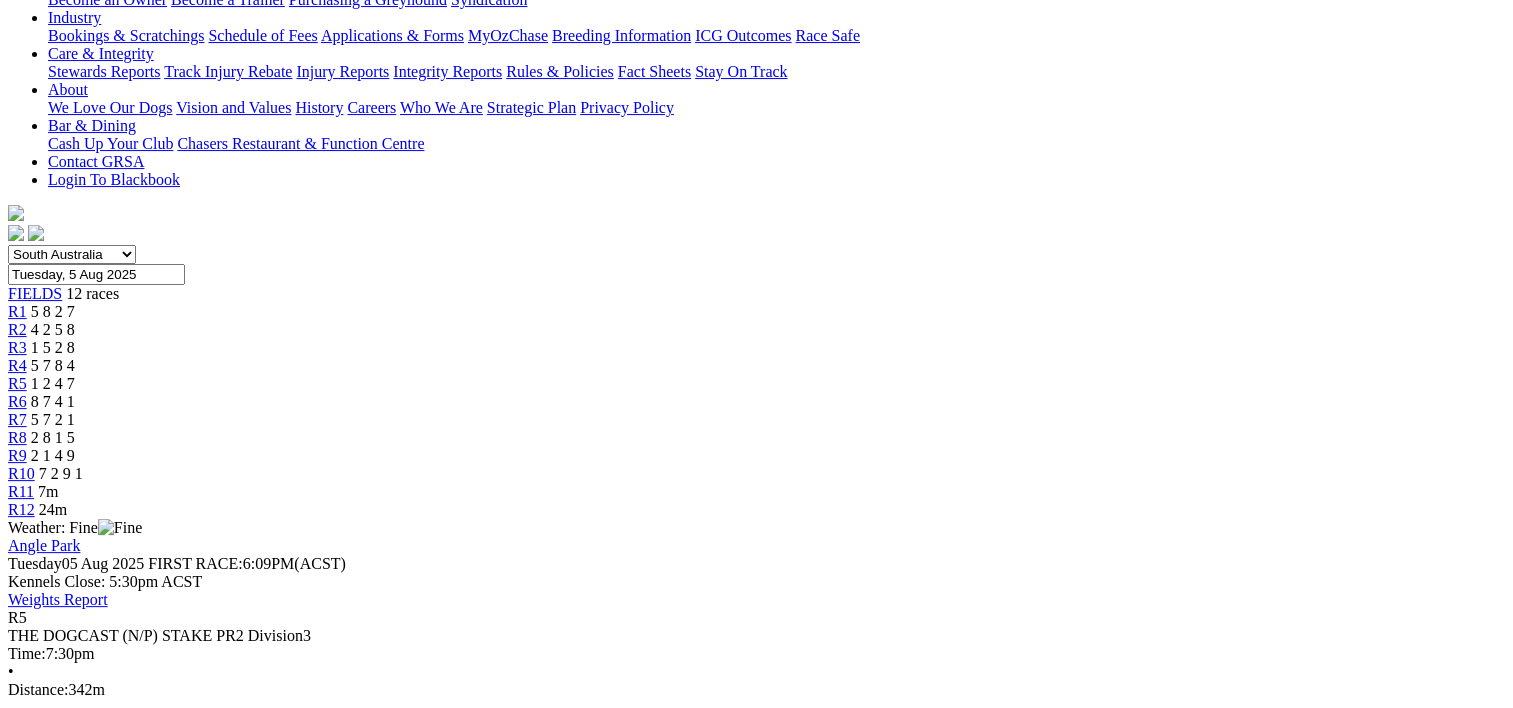 click at bounding box center (94, 982) 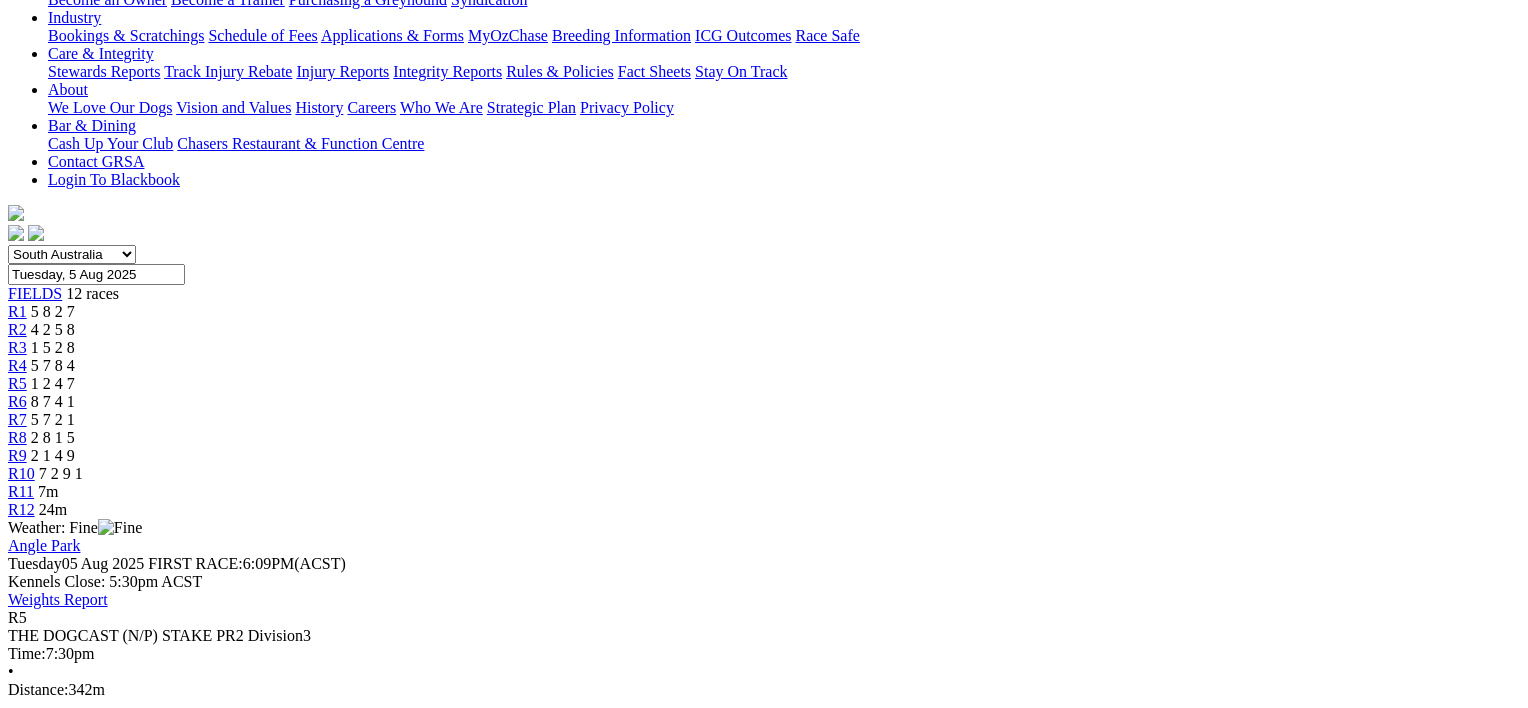 click on "Angle Park - Race 5" at bounding box center [756, 4662] 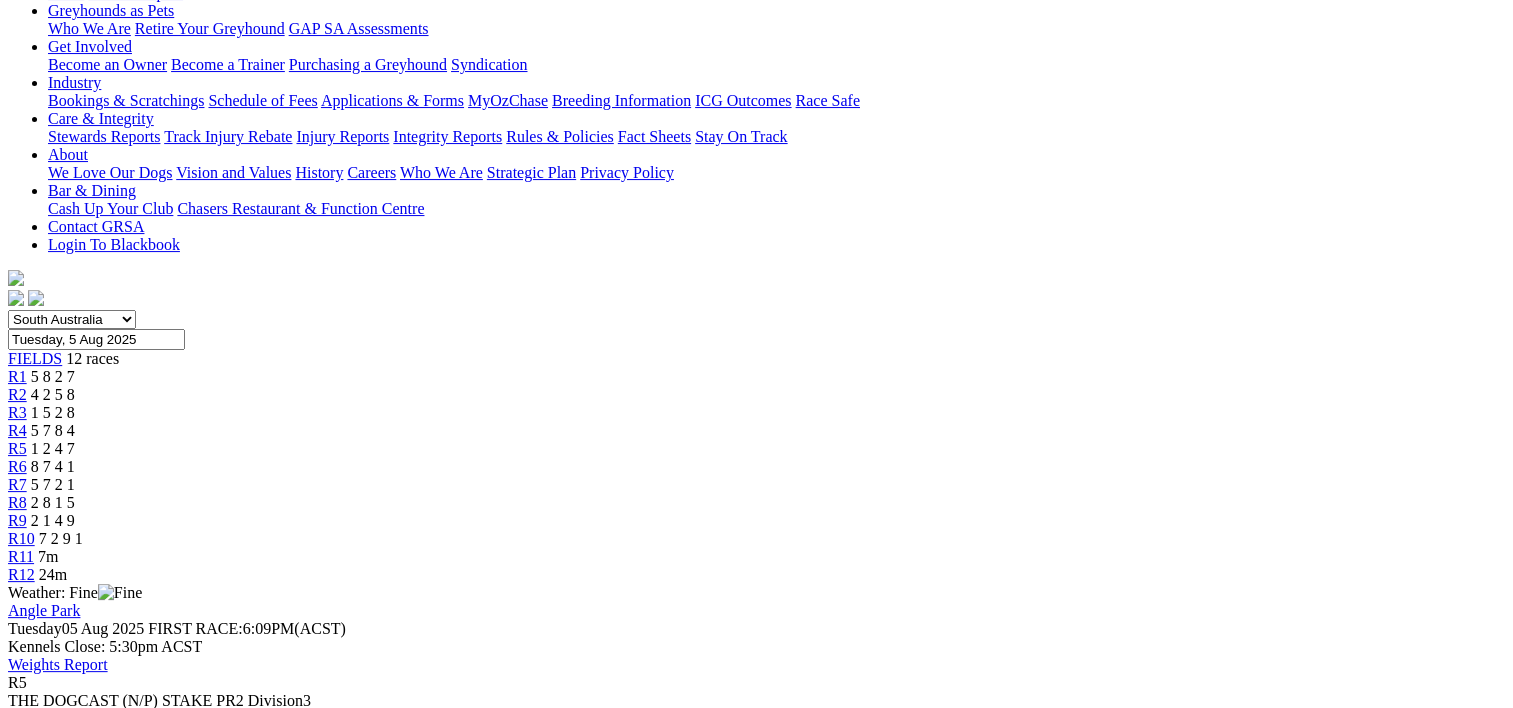 scroll, scrollTop: 295, scrollLeft: 0, axis: vertical 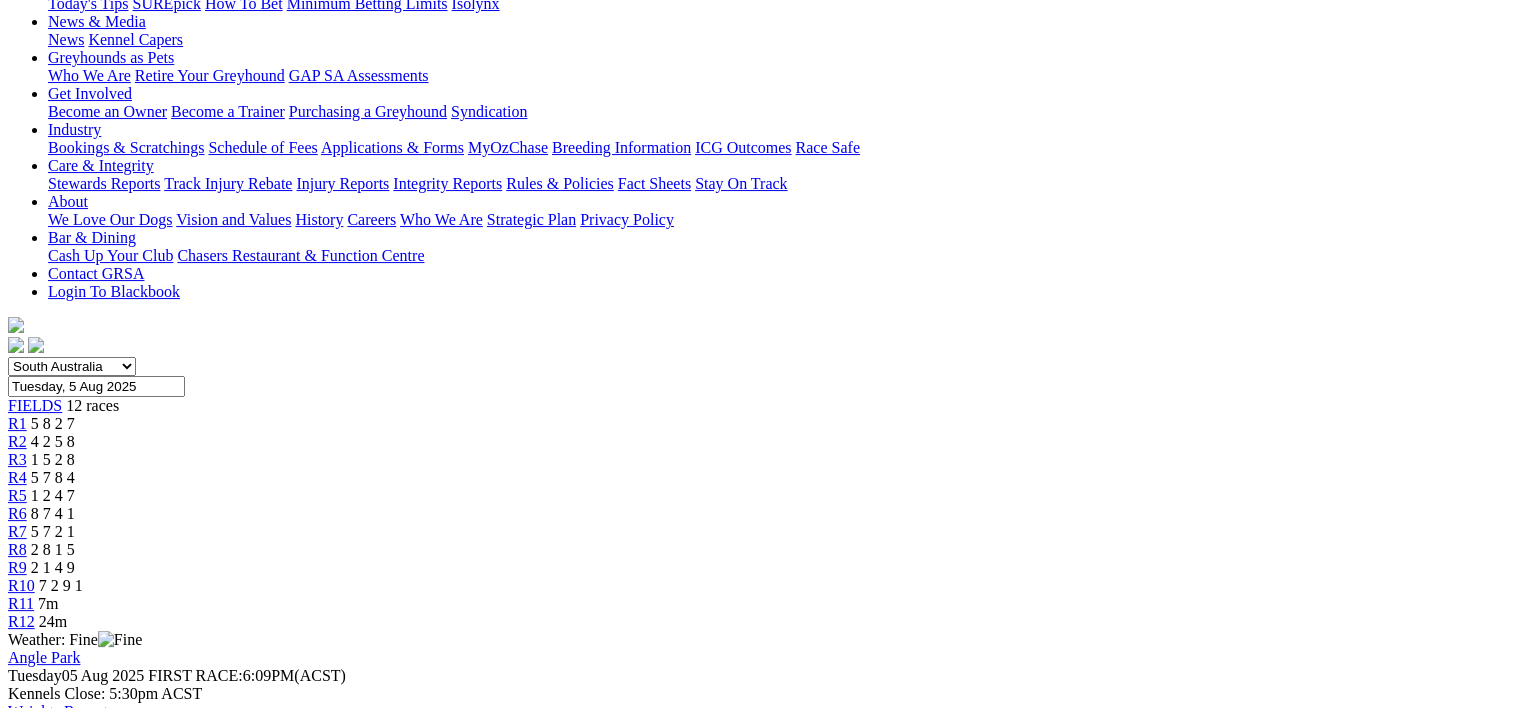 click on "R6
8 7 4 1" at bounding box center [756, 514] 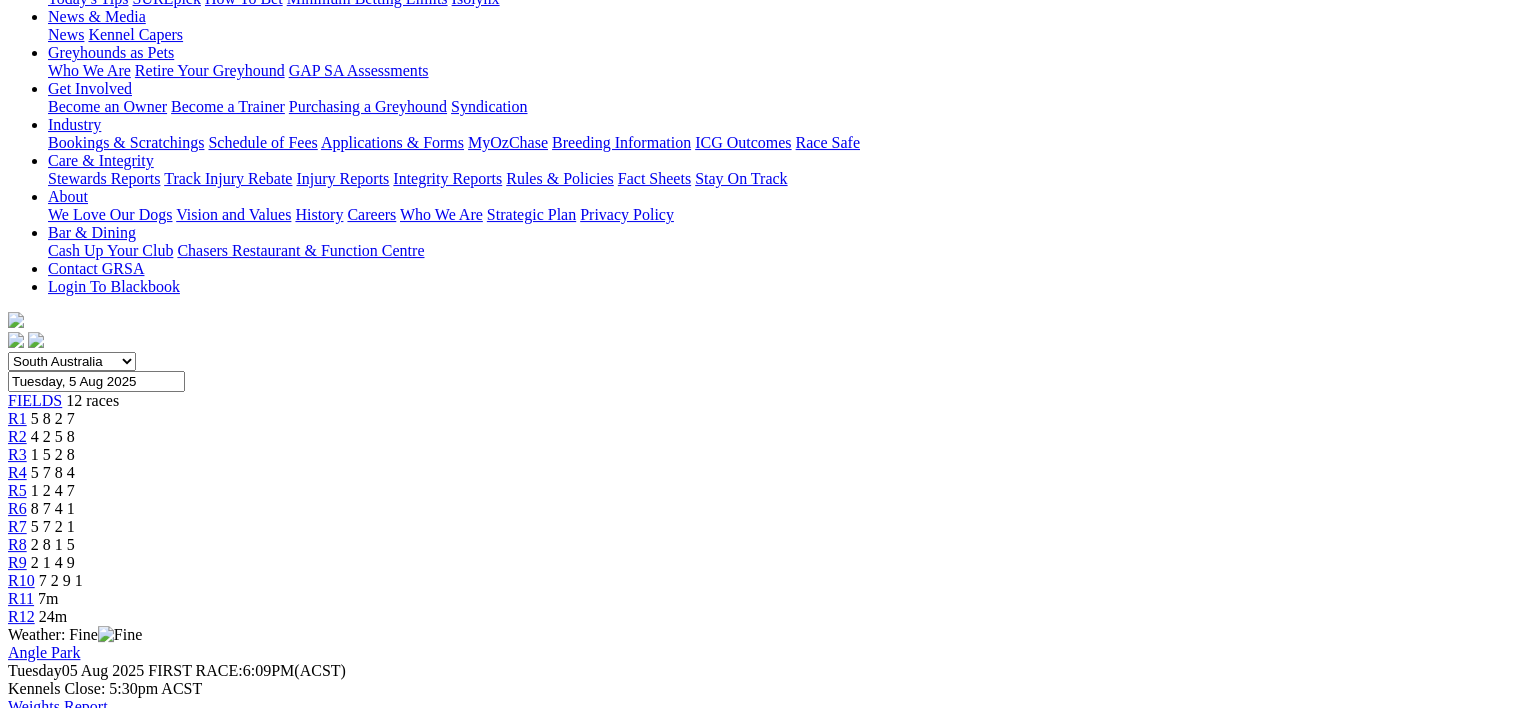 scroll, scrollTop: 298, scrollLeft: 0, axis: vertical 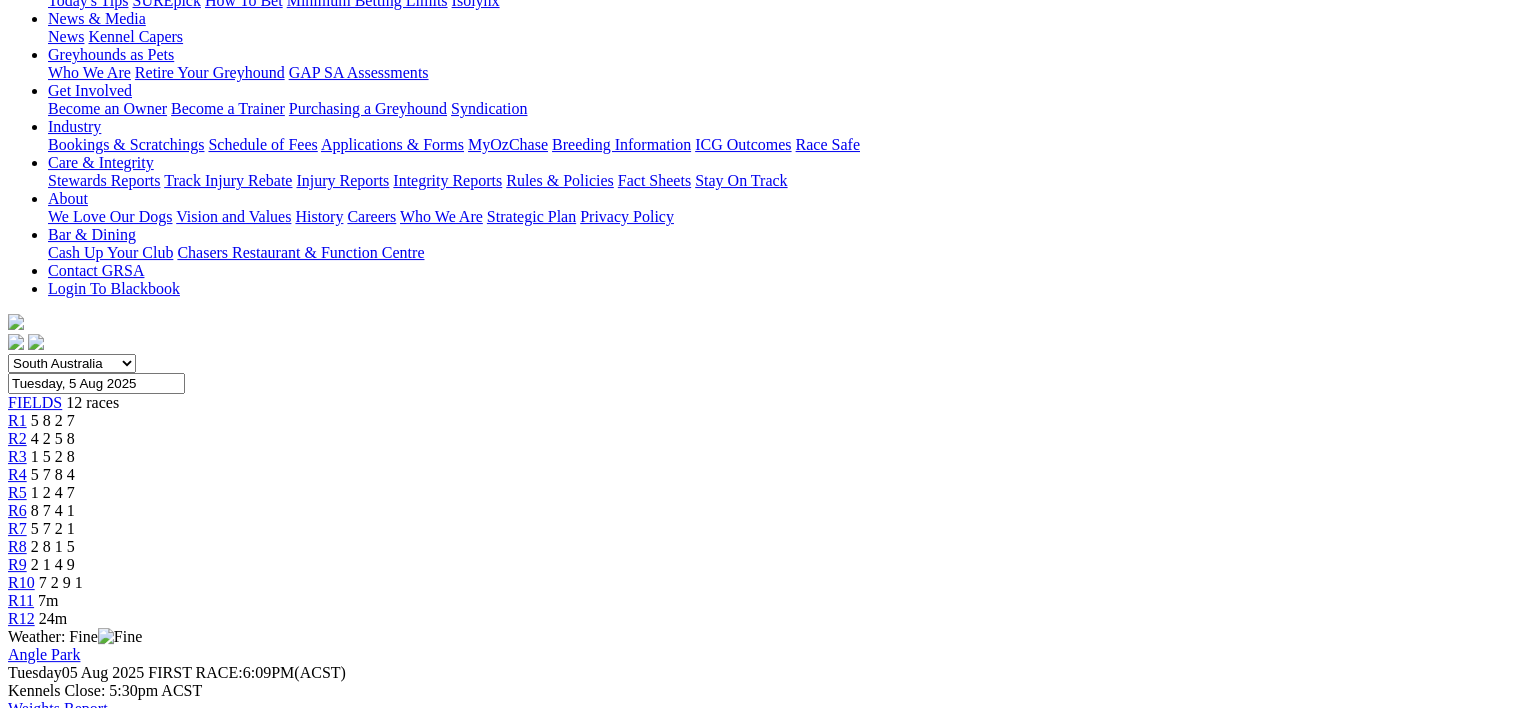 click on "R7
5 7 2 1" at bounding box center (756, 529) 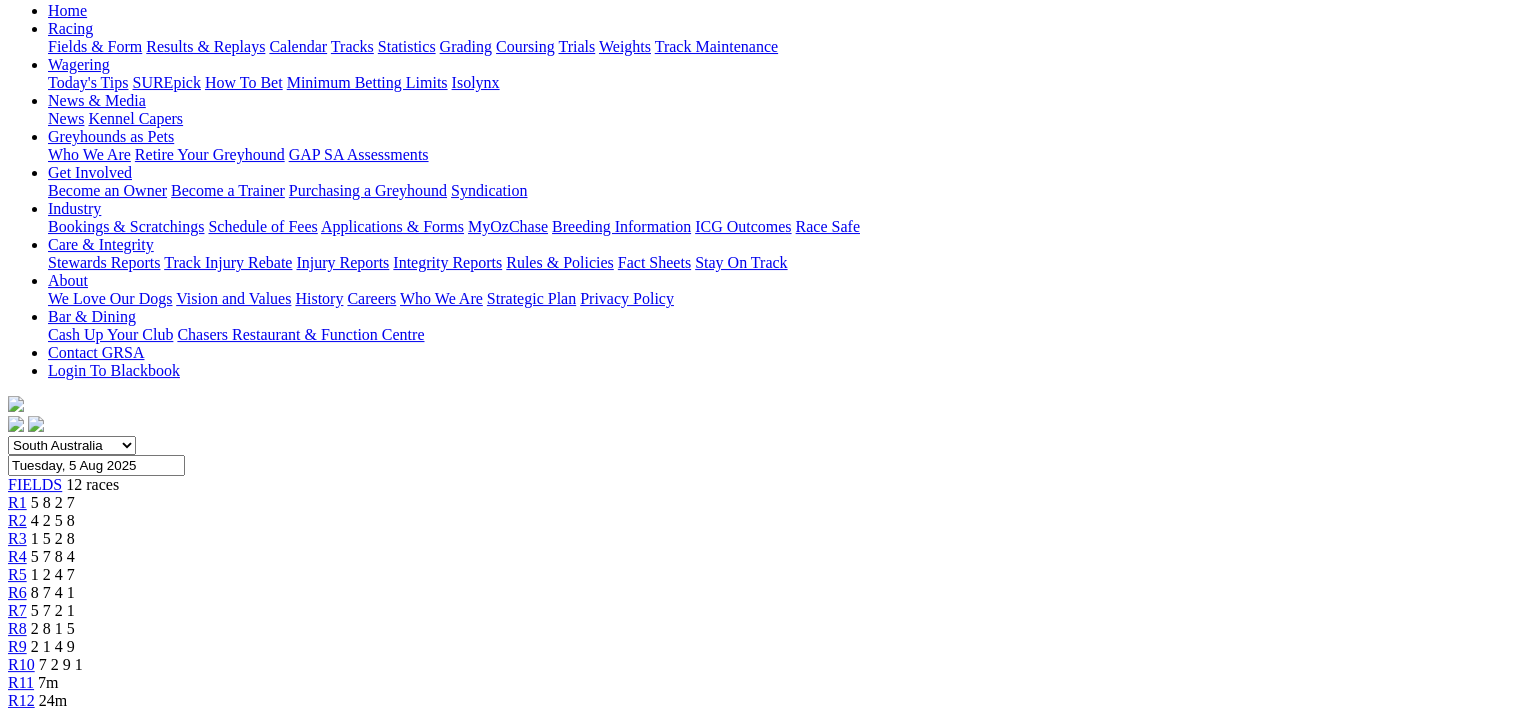 scroll, scrollTop: 214, scrollLeft: 0, axis: vertical 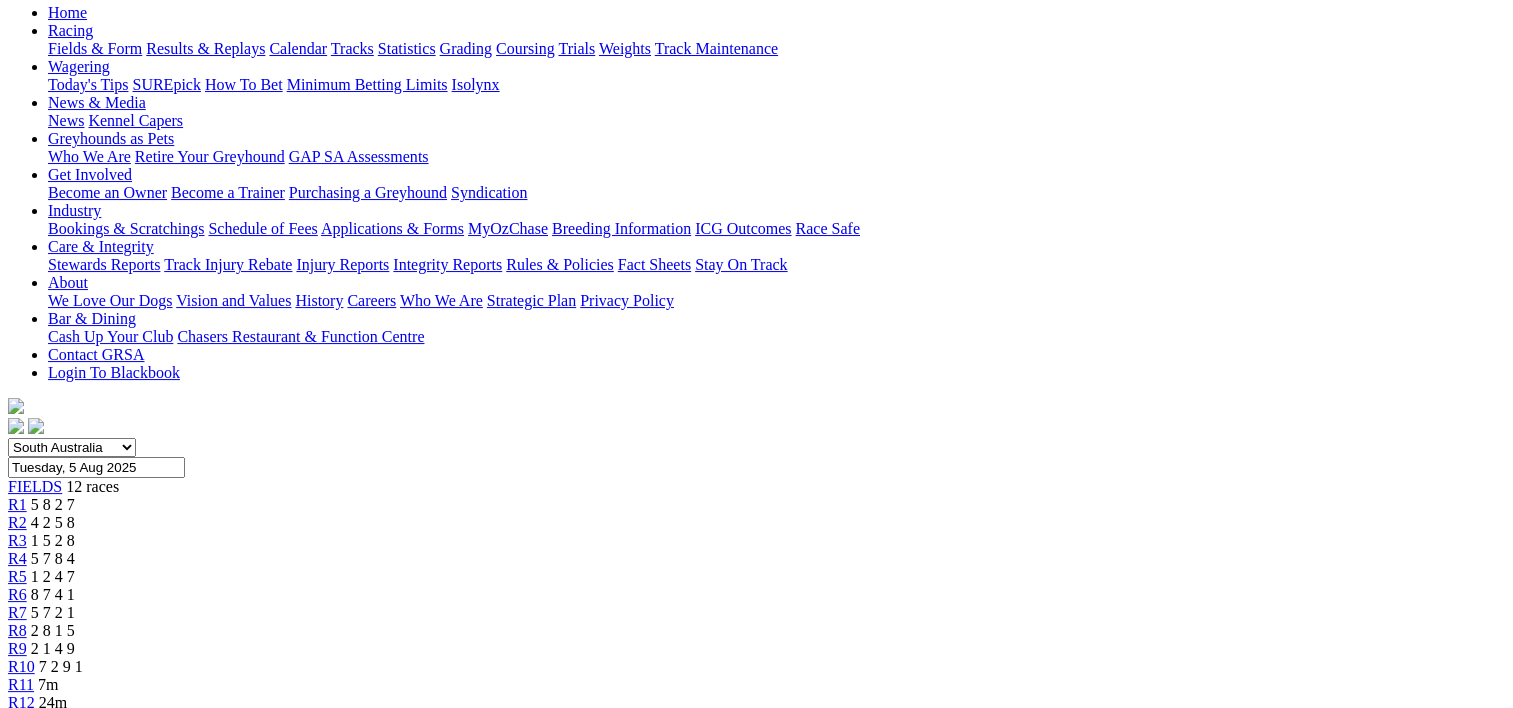 click on "2 8 1 5" at bounding box center (53, 630) 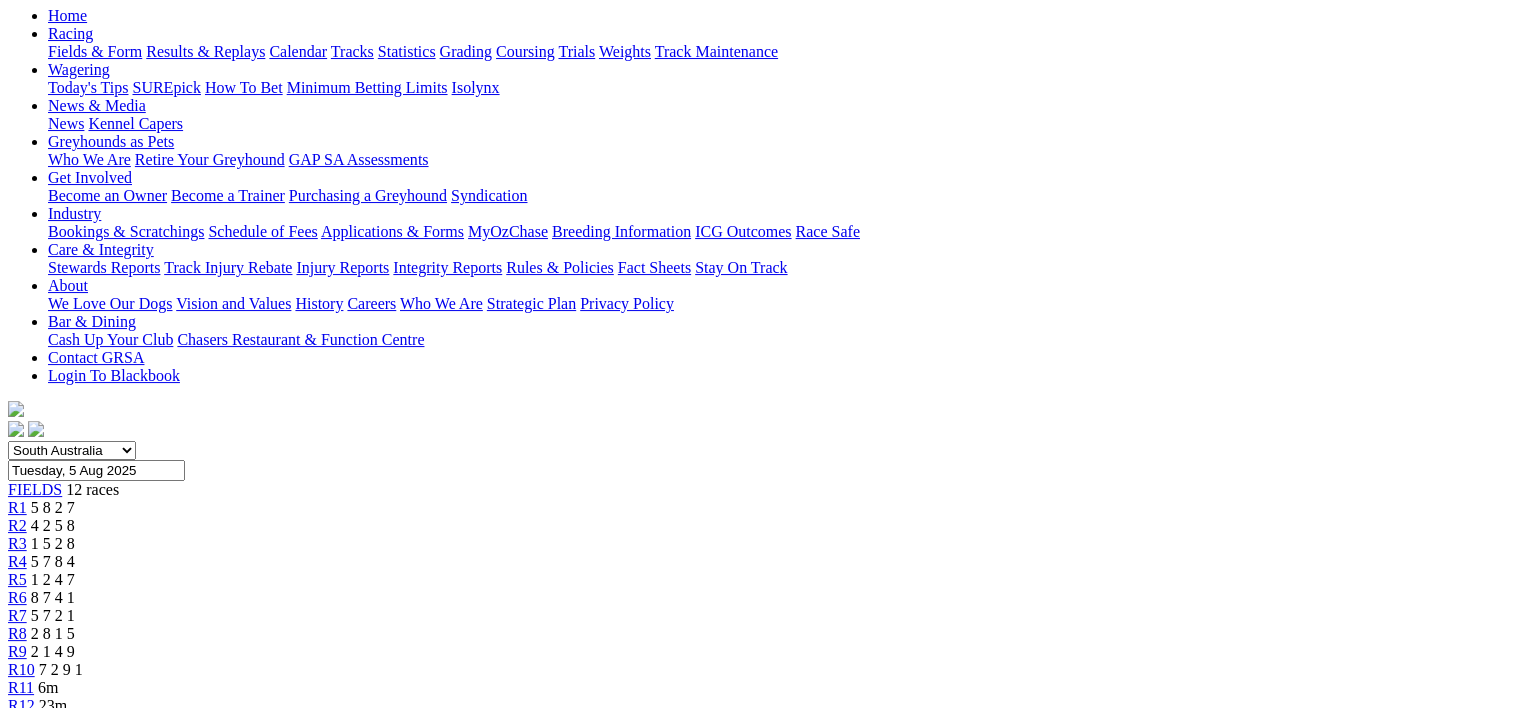 scroll, scrollTop: 207, scrollLeft: 0, axis: vertical 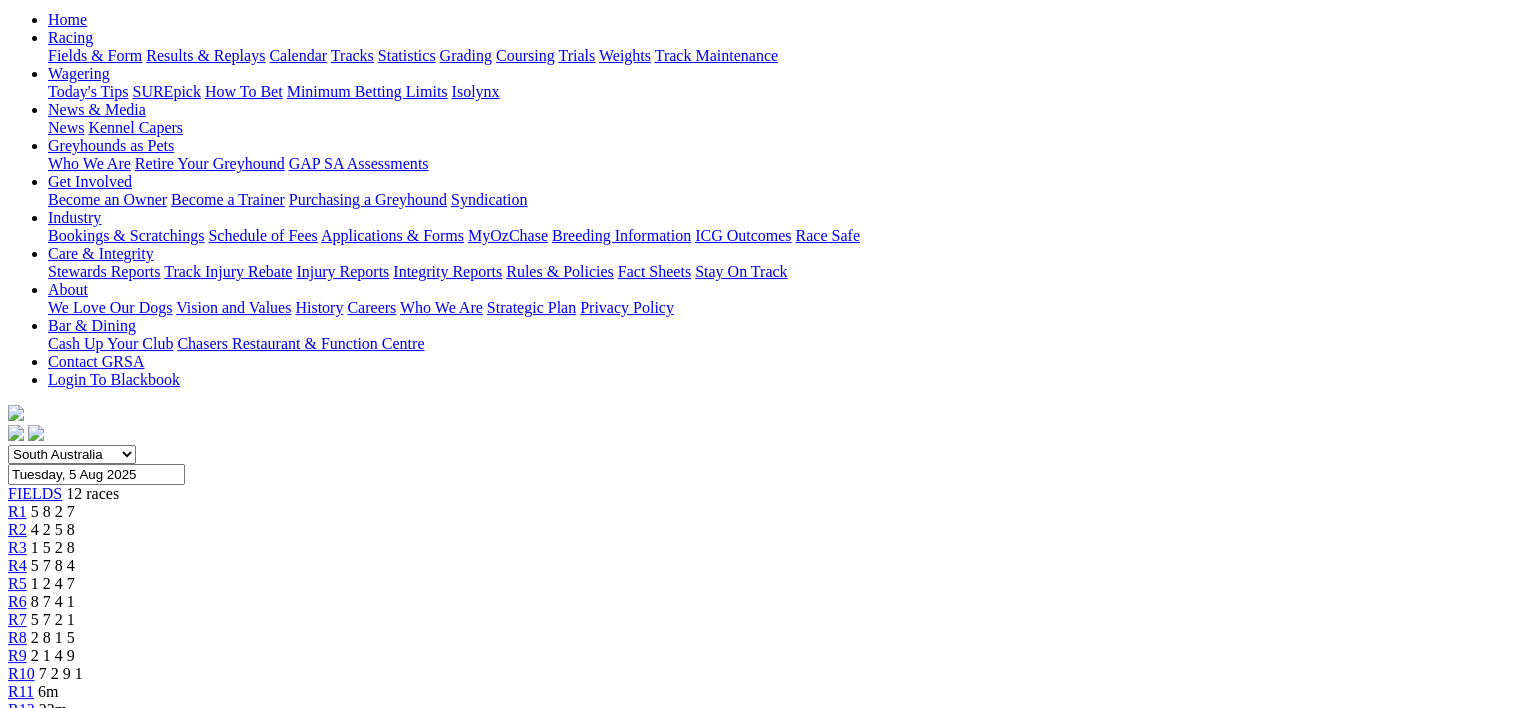 click on "R9
2 1 4 9" at bounding box center (756, 656) 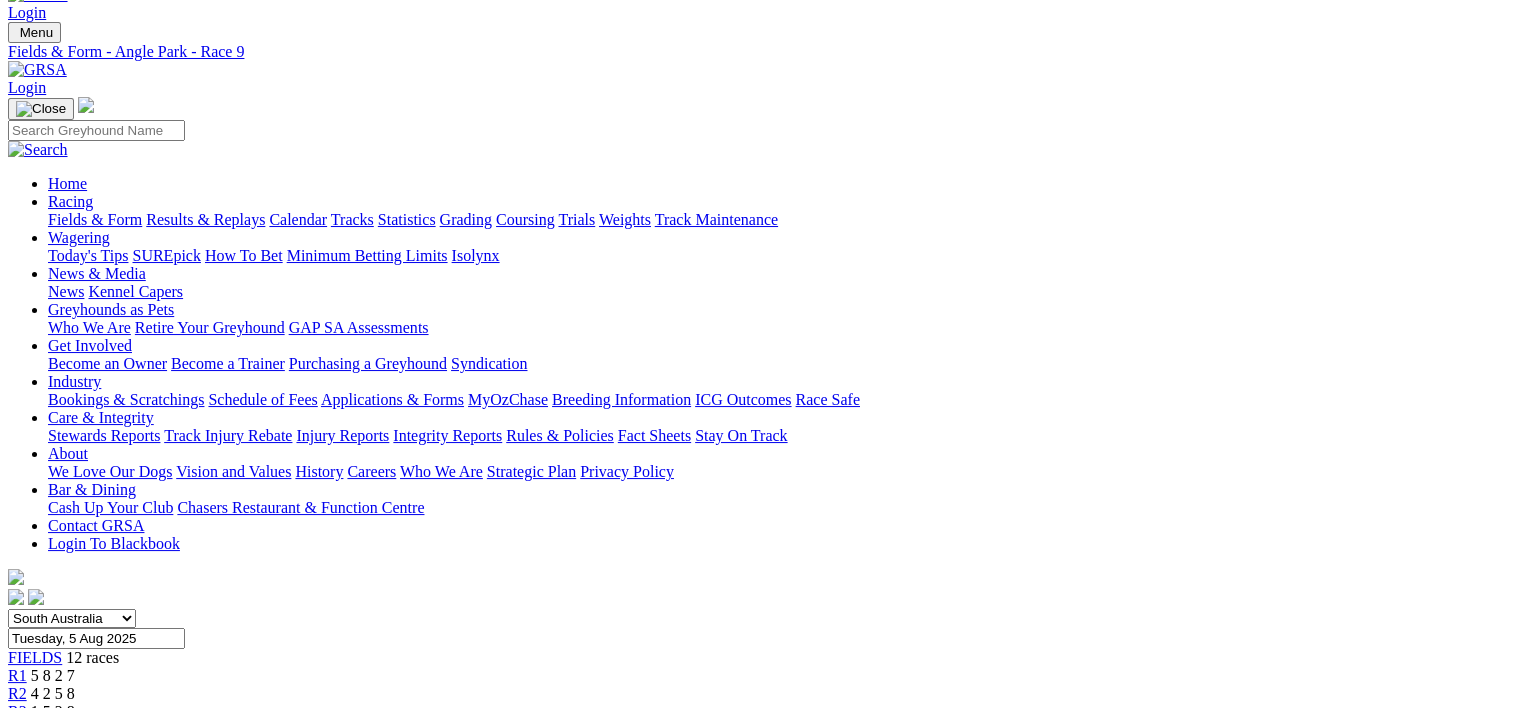 scroll, scrollTop: 0, scrollLeft: 0, axis: both 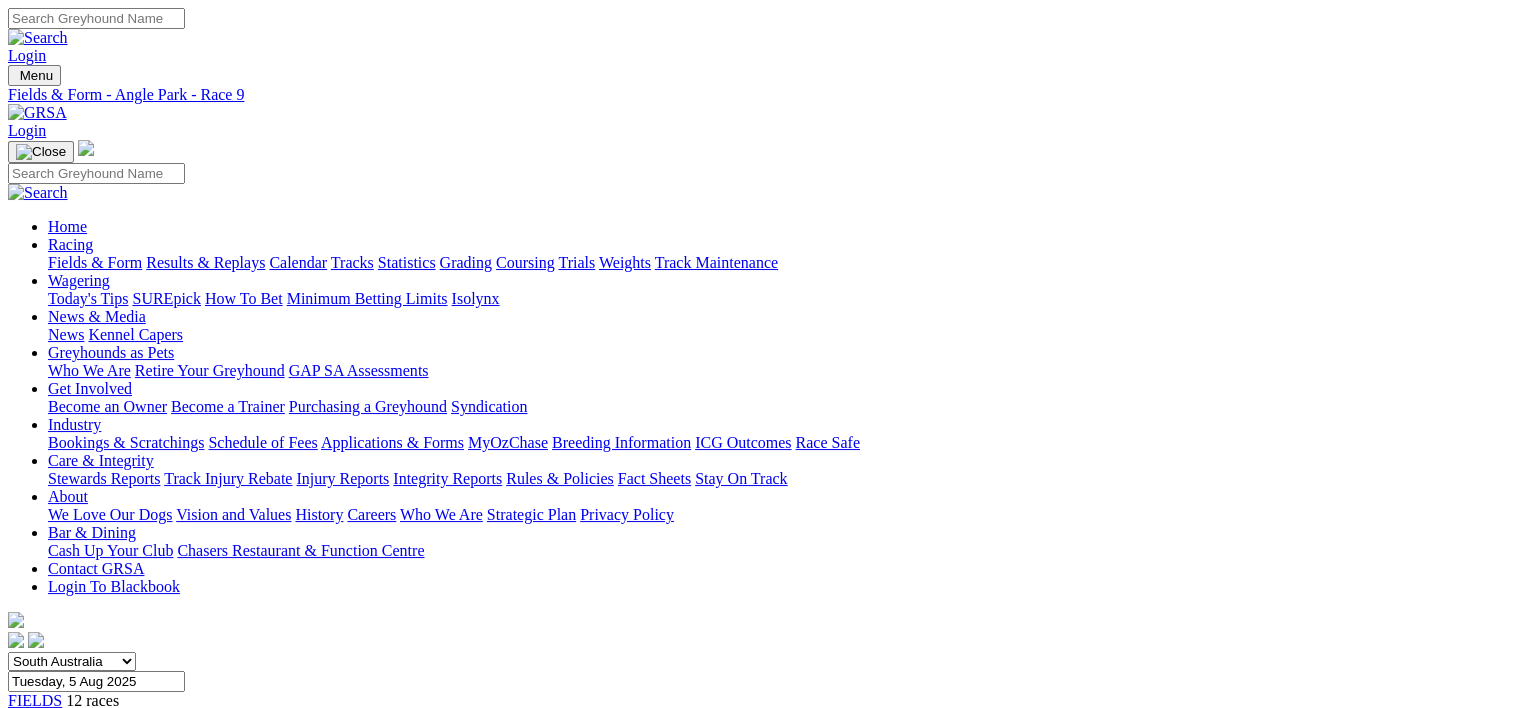 click on "Results & Replays" at bounding box center [205, 262] 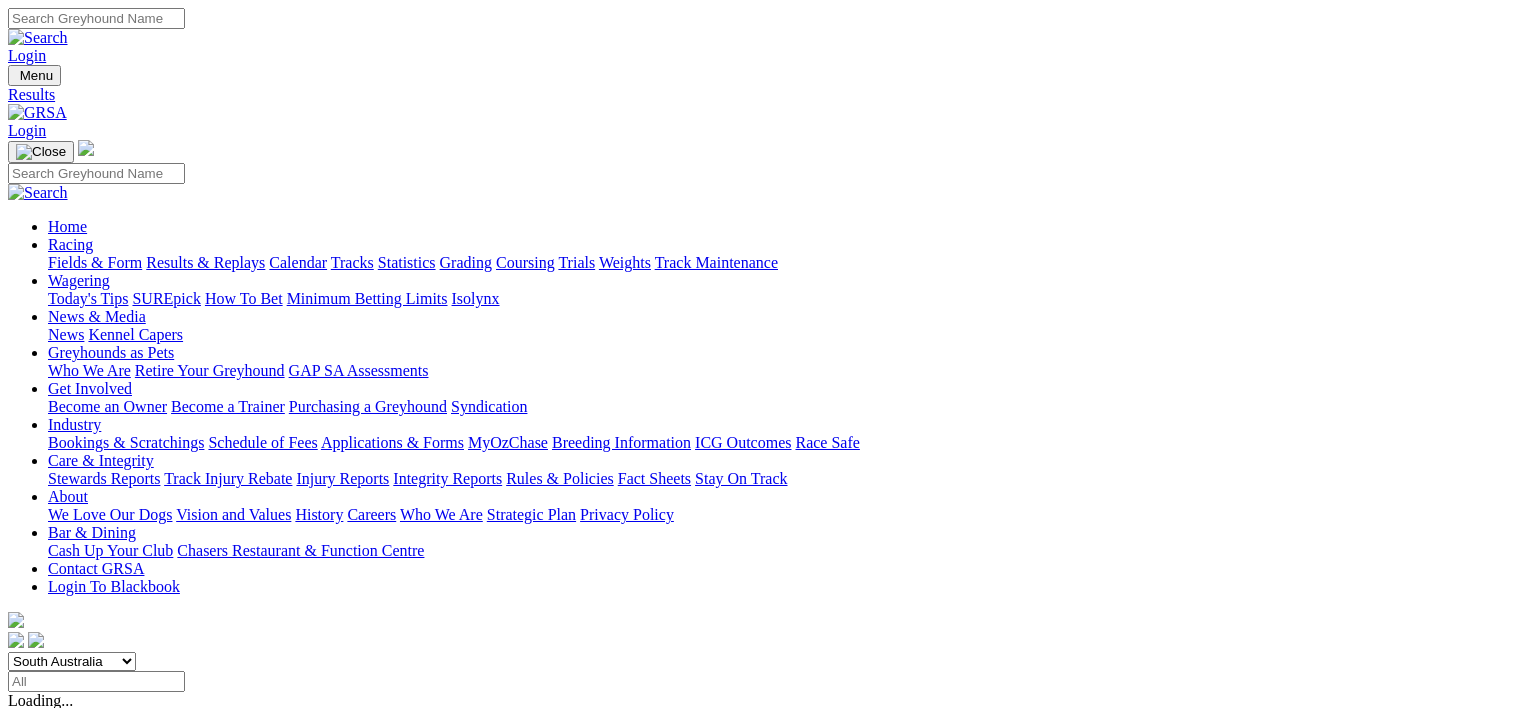 scroll, scrollTop: 0, scrollLeft: 0, axis: both 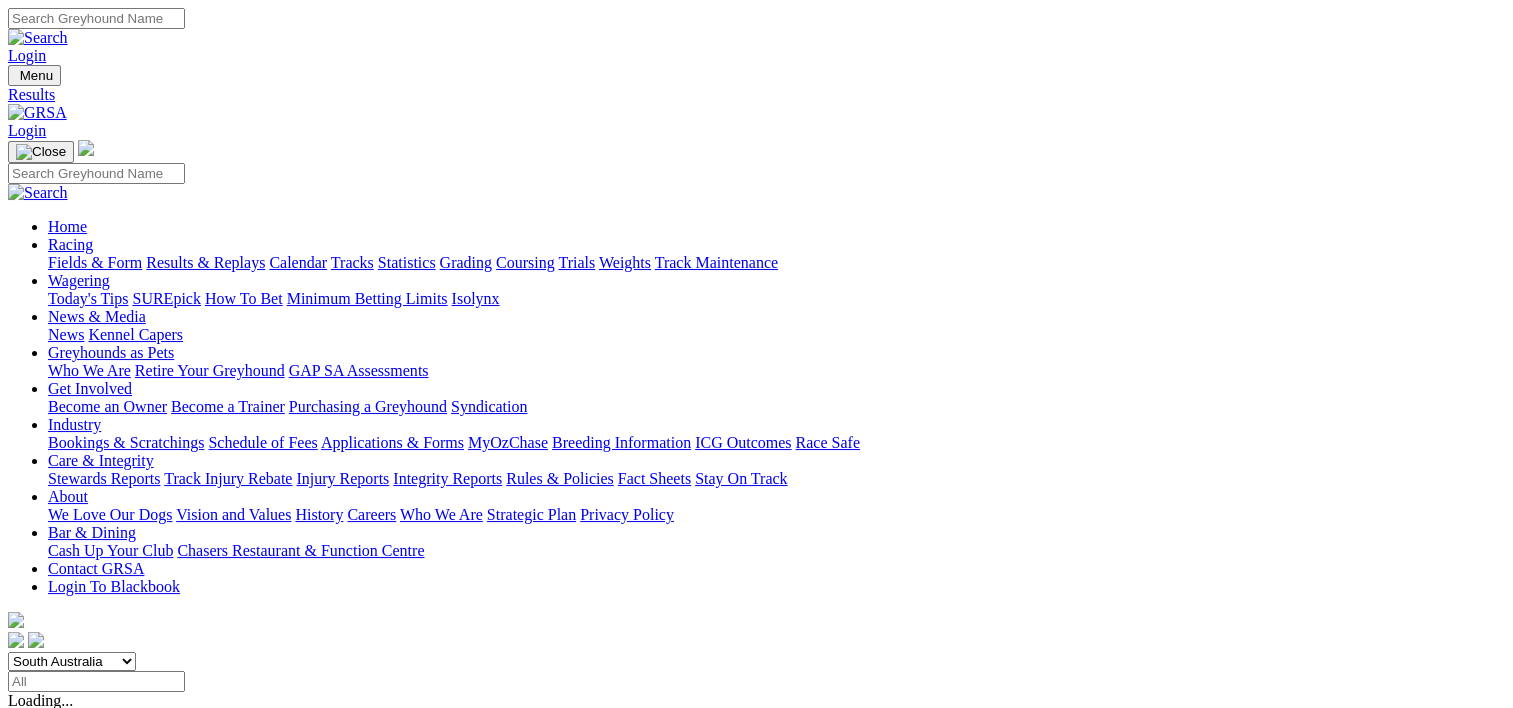 click on "5 8 1 2" at bounding box center [30, 1044] 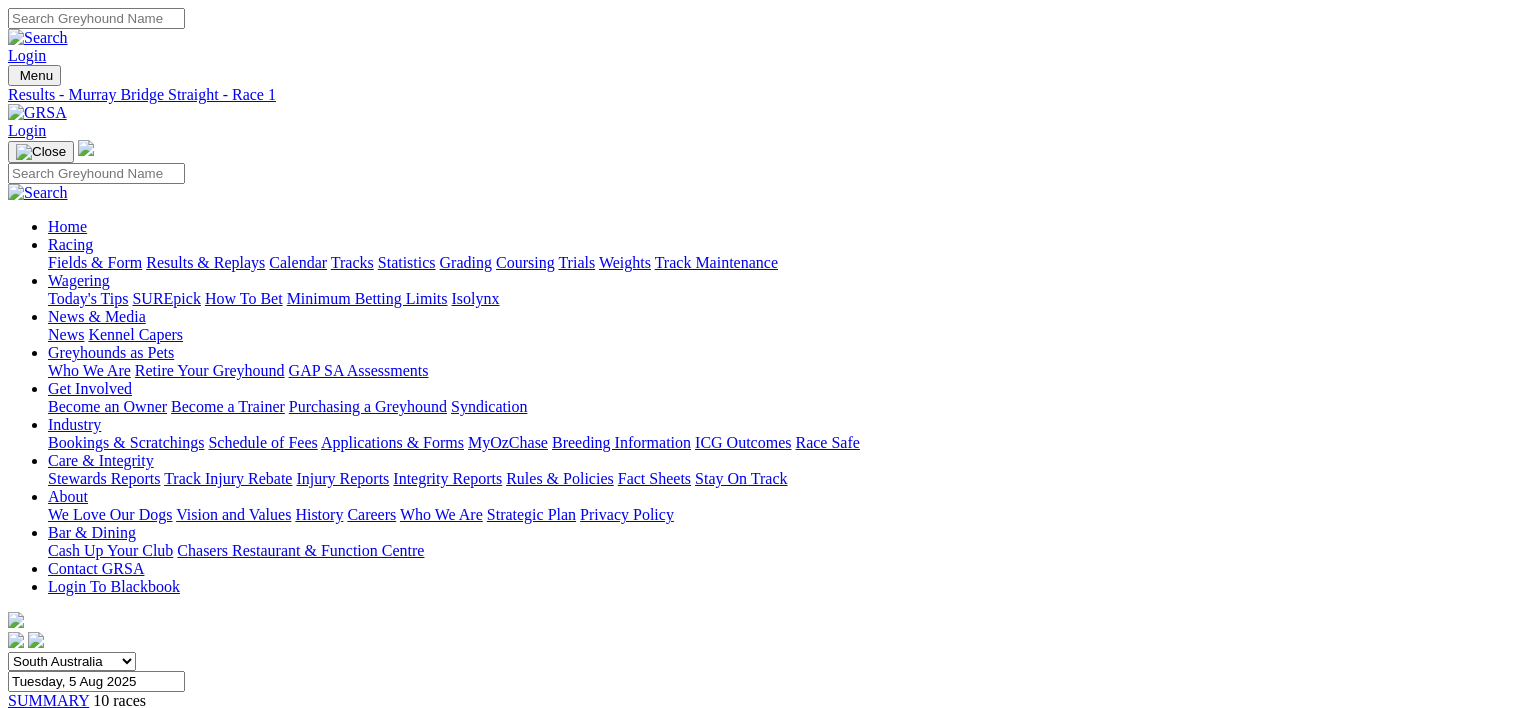 scroll, scrollTop: 0, scrollLeft: 0, axis: both 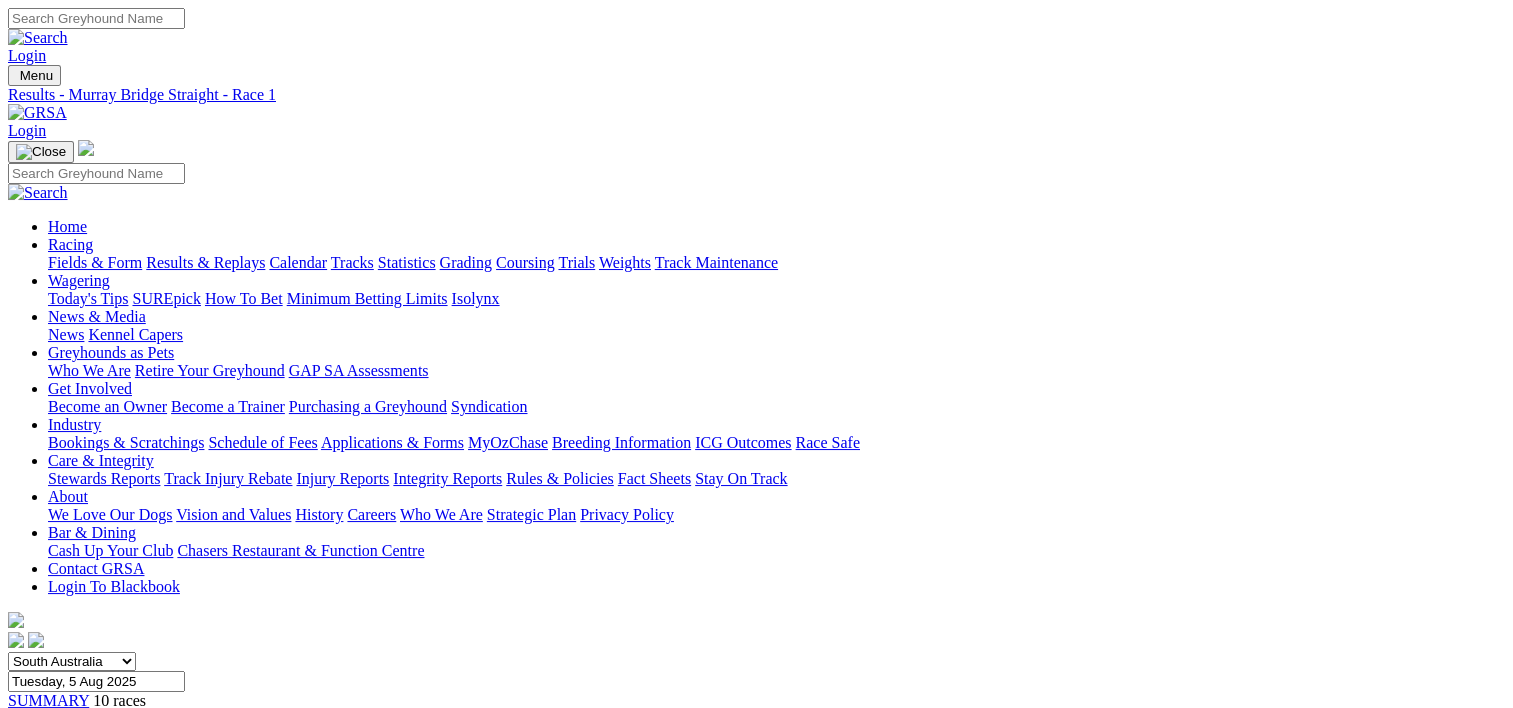 click on "10 races" at bounding box center (119, 700) 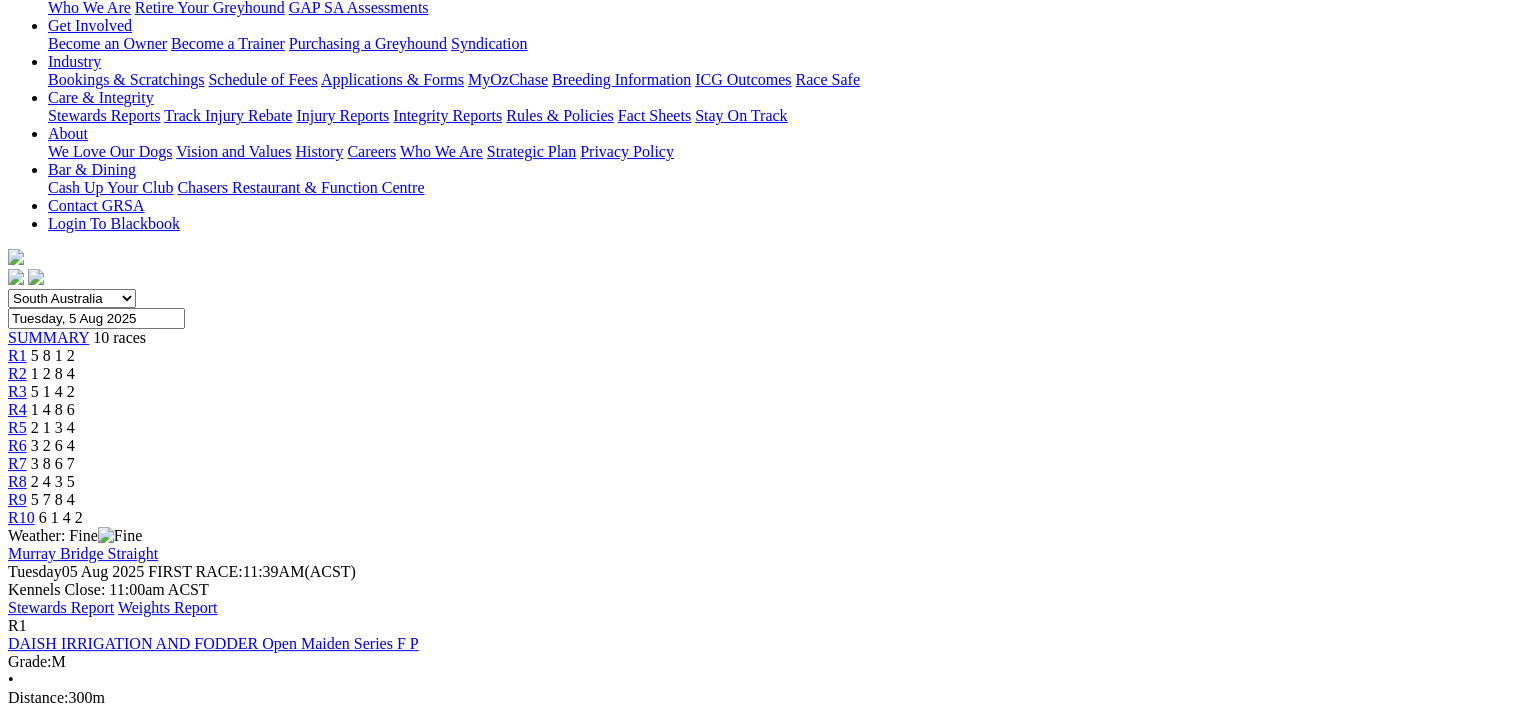 scroll, scrollTop: 340, scrollLeft: 0, axis: vertical 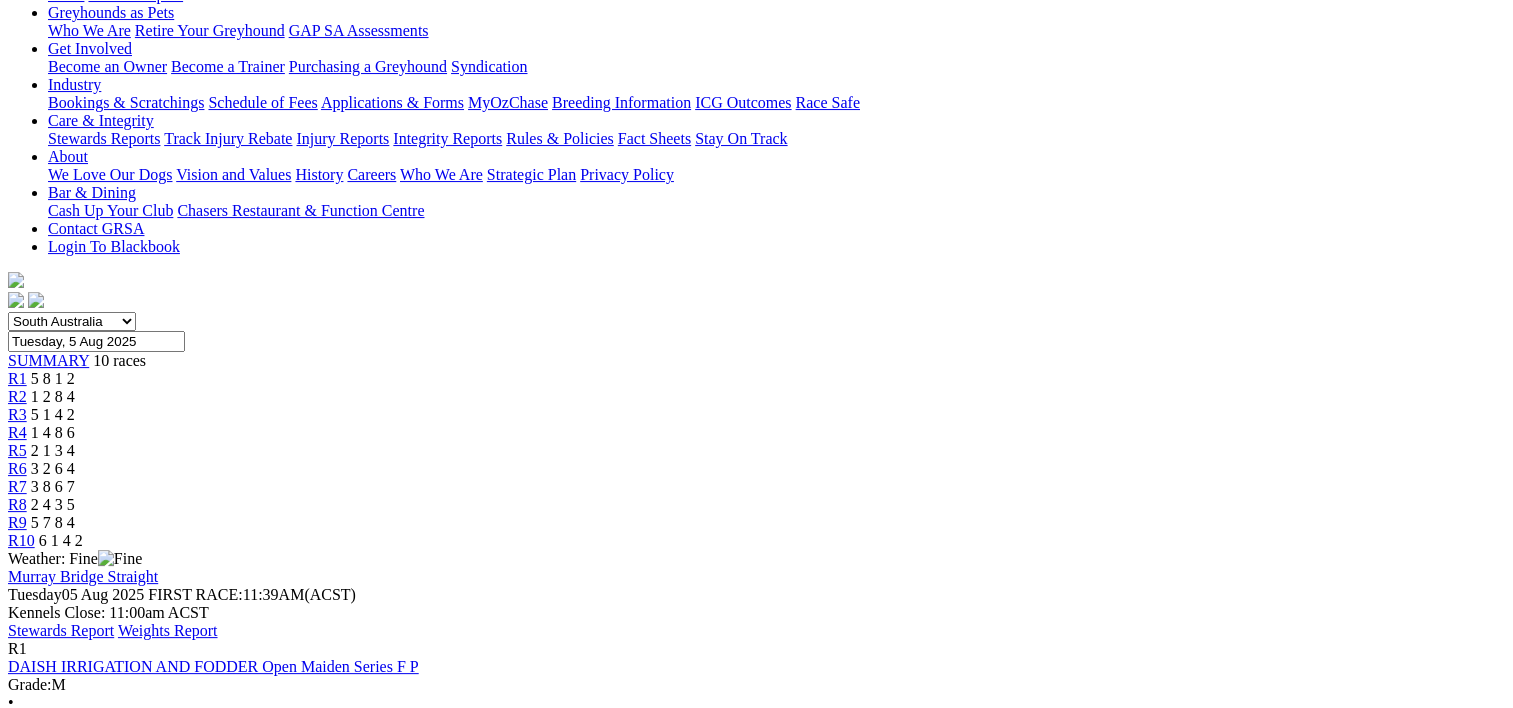 click on "Ben Rawlings" at bounding box center [346, 889] 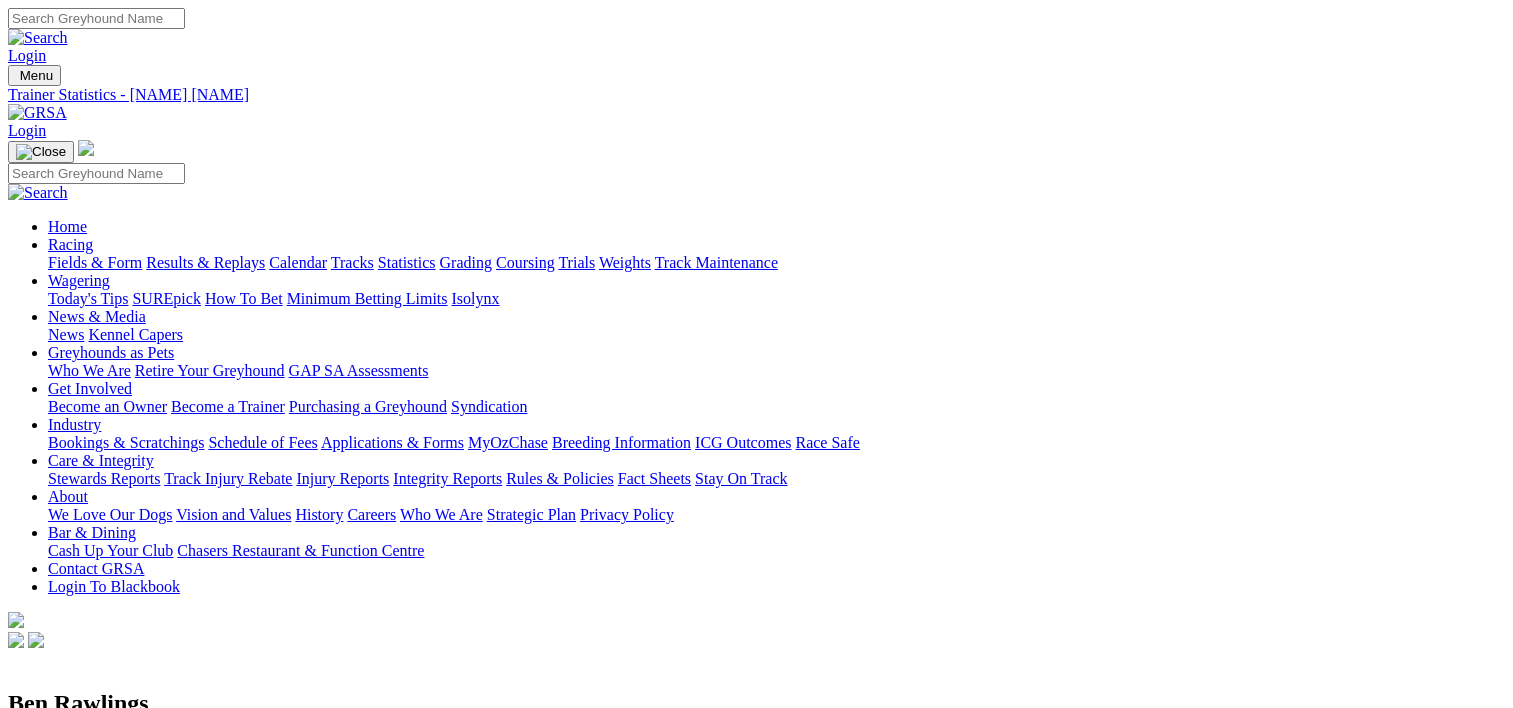 scroll, scrollTop: 0, scrollLeft: 0, axis: both 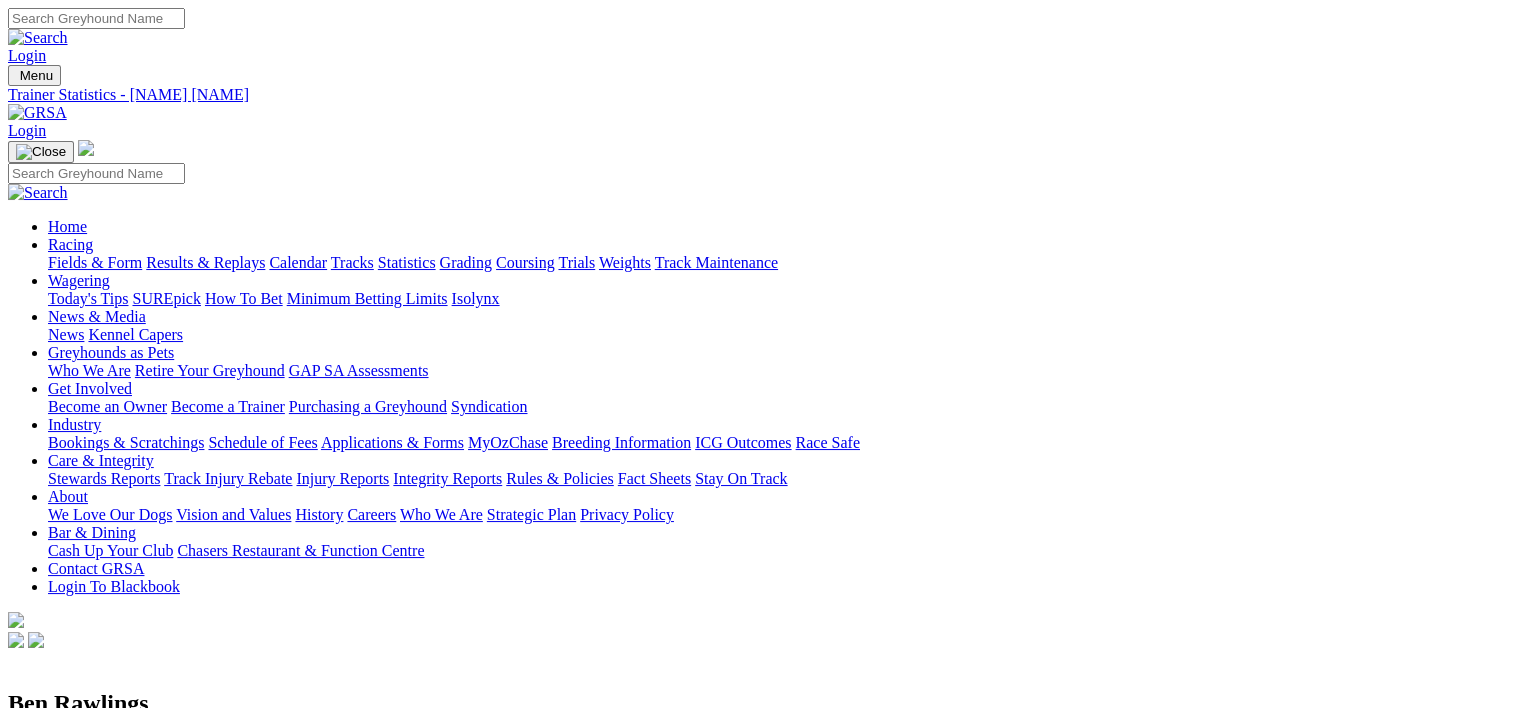 click on "Results & Replays" at bounding box center [205, 262] 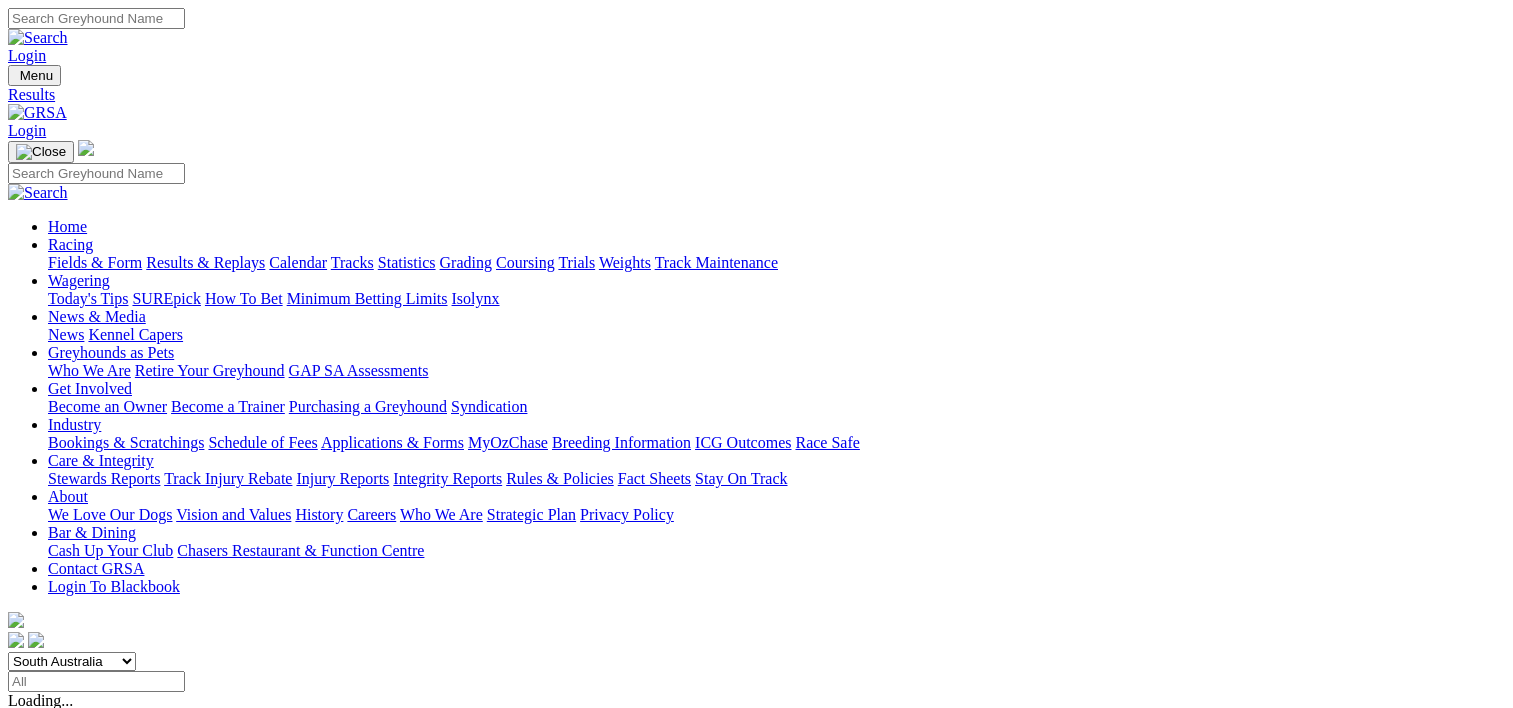 scroll, scrollTop: 0, scrollLeft: 0, axis: both 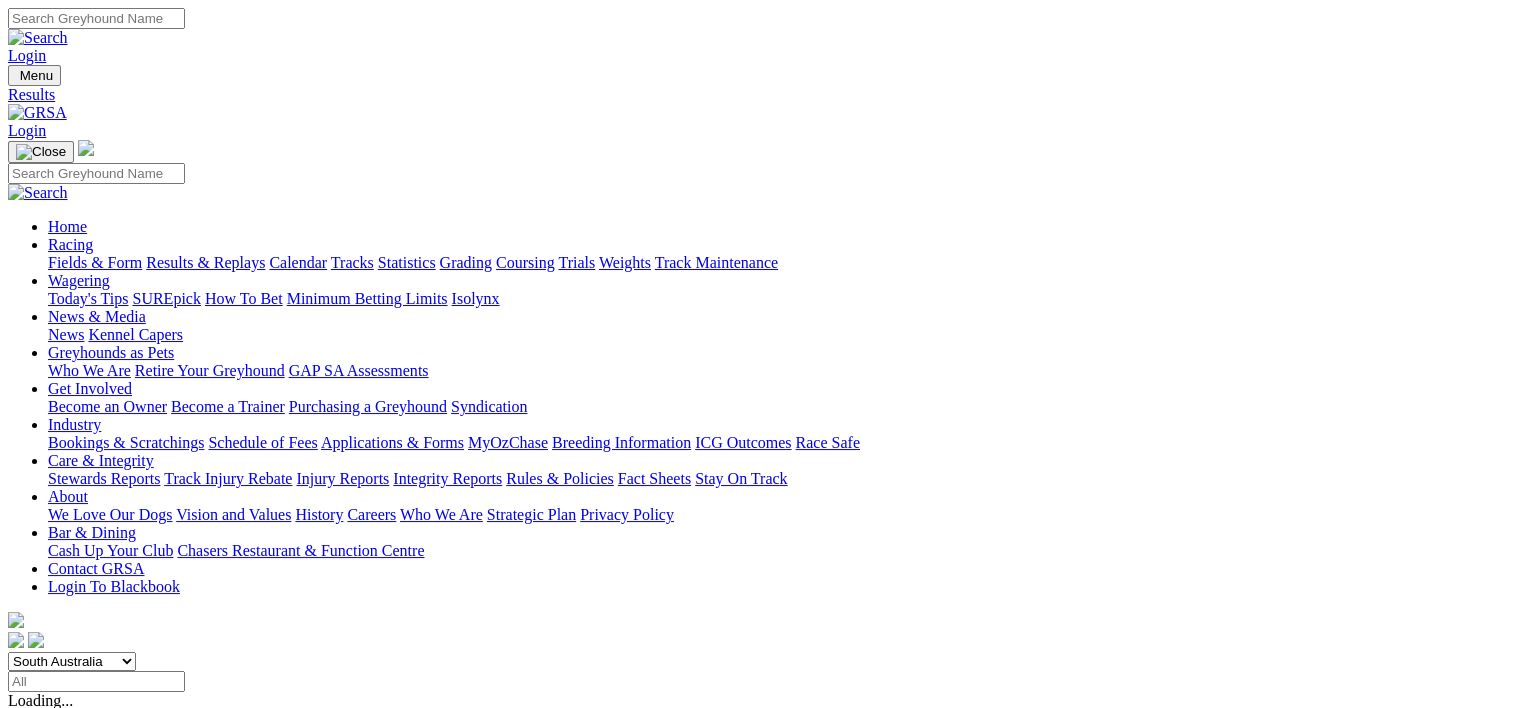 click on "7 2 9 1" at bounding box center [30, 1814] 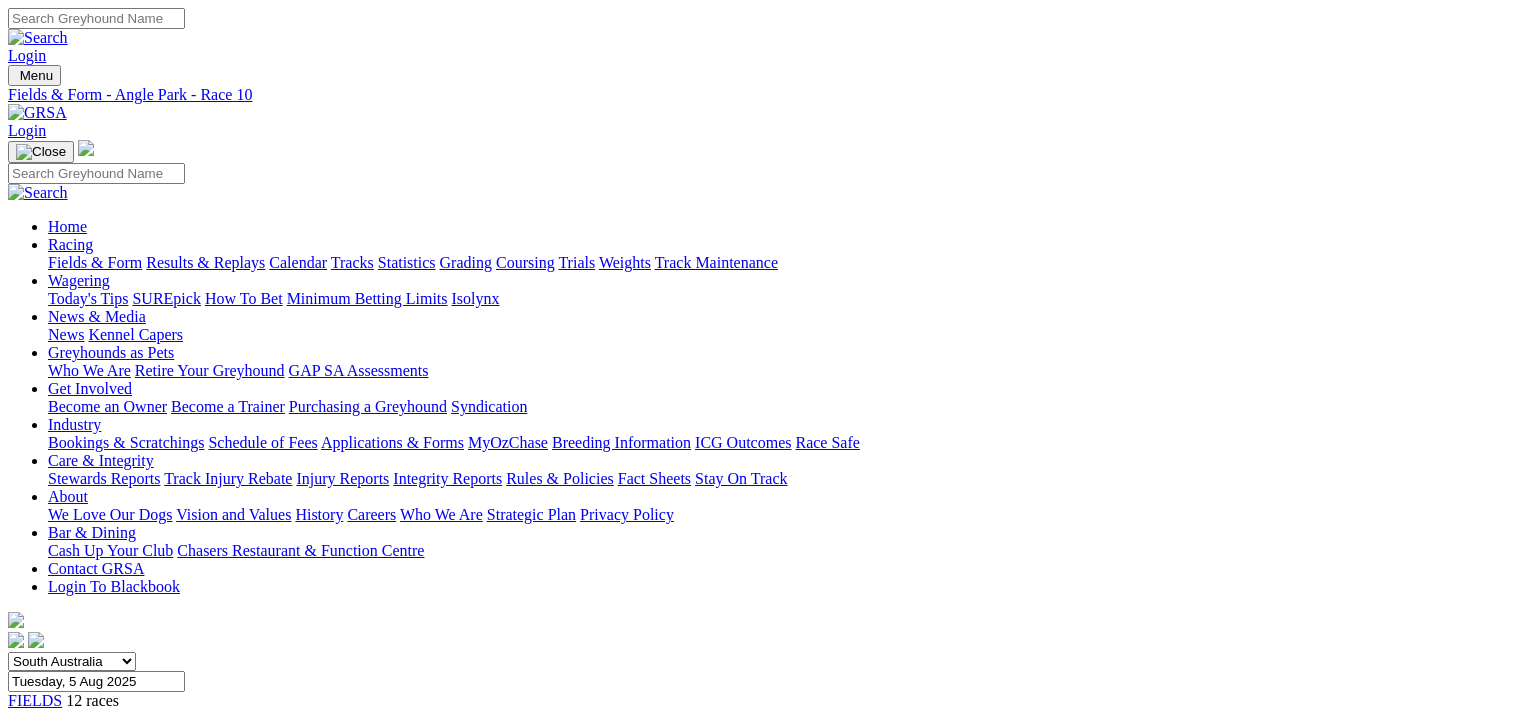 scroll, scrollTop: 0, scrollLeft: 0, axis: both 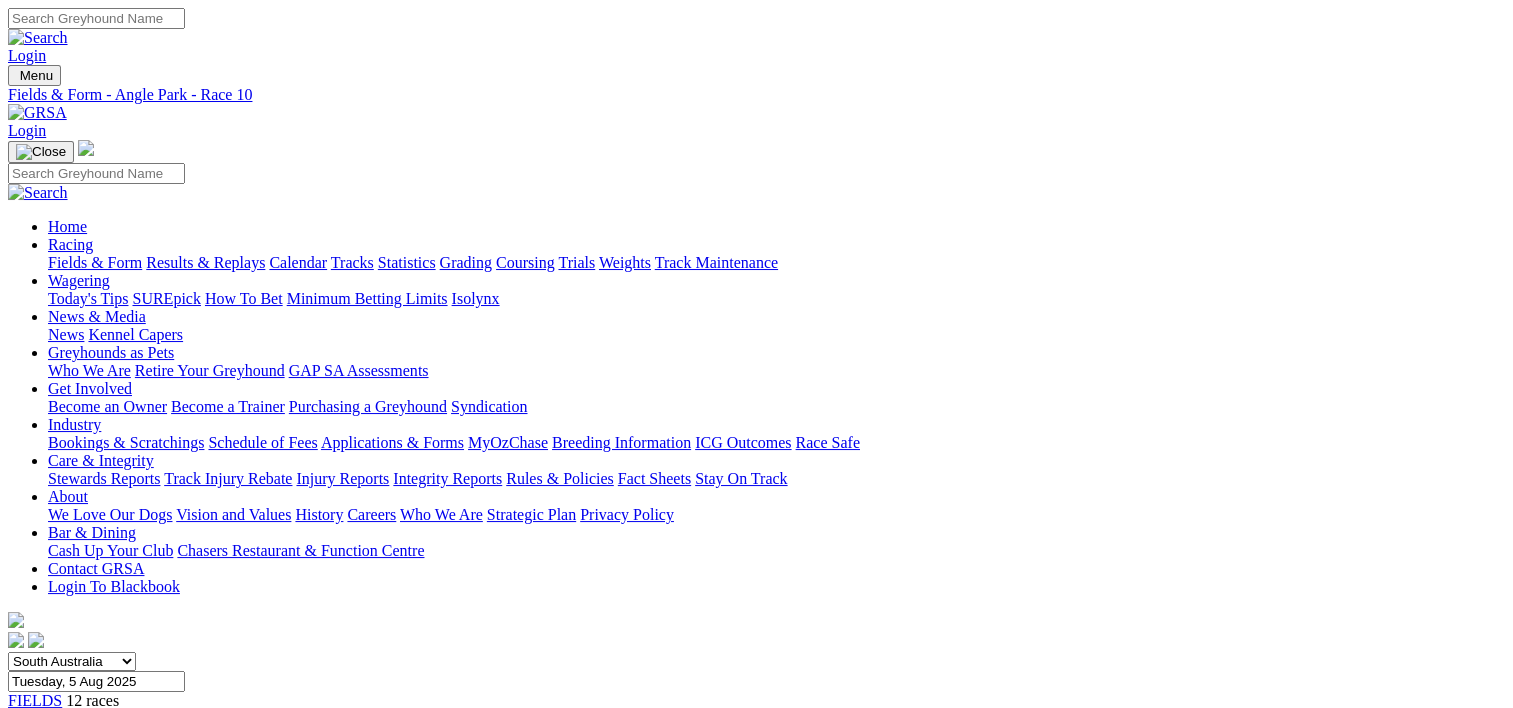 click on "Black Carnation" at bounding box center (132, 1909) 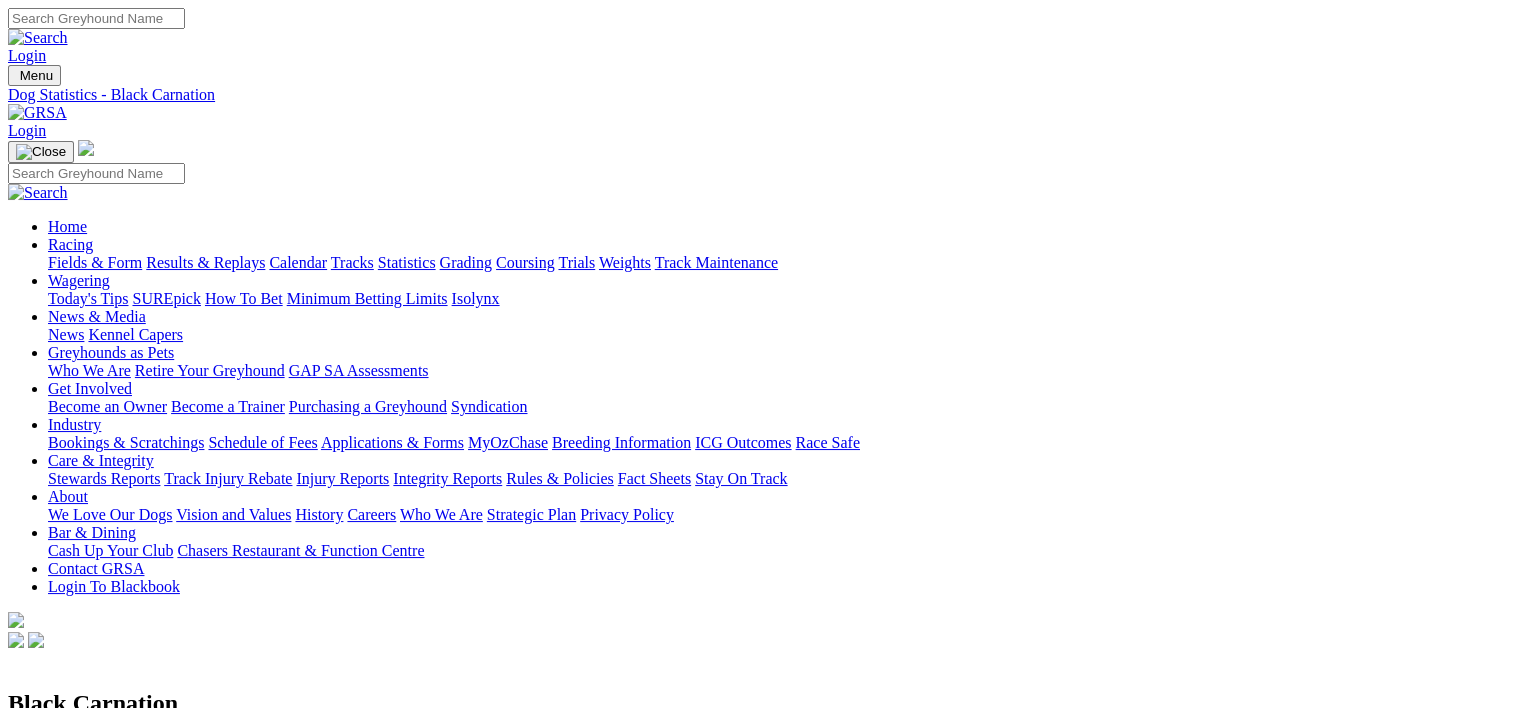 scroll, scrollTop: 370, scrollLeft: 0, axis: vertical 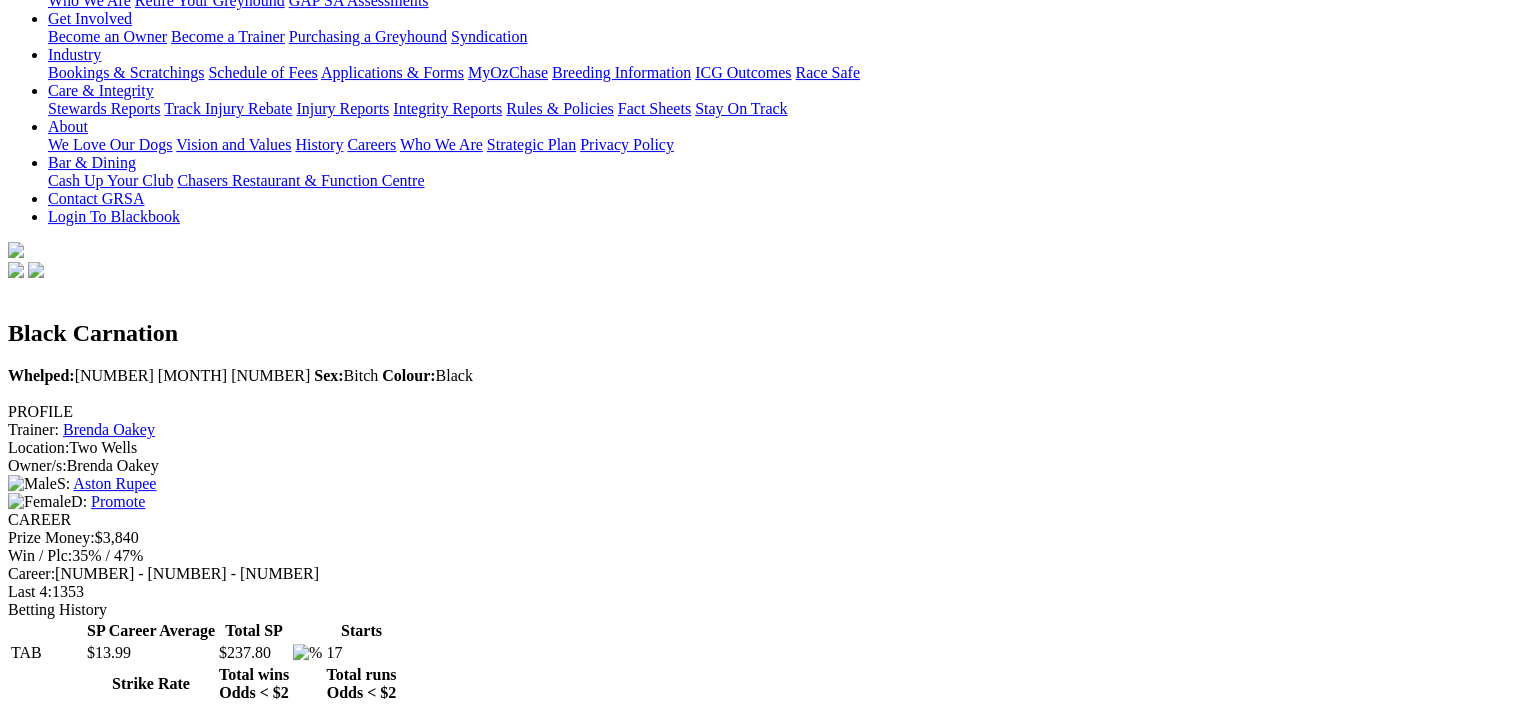 click on "Brenda Oakey" at bounding box center (109, 429) 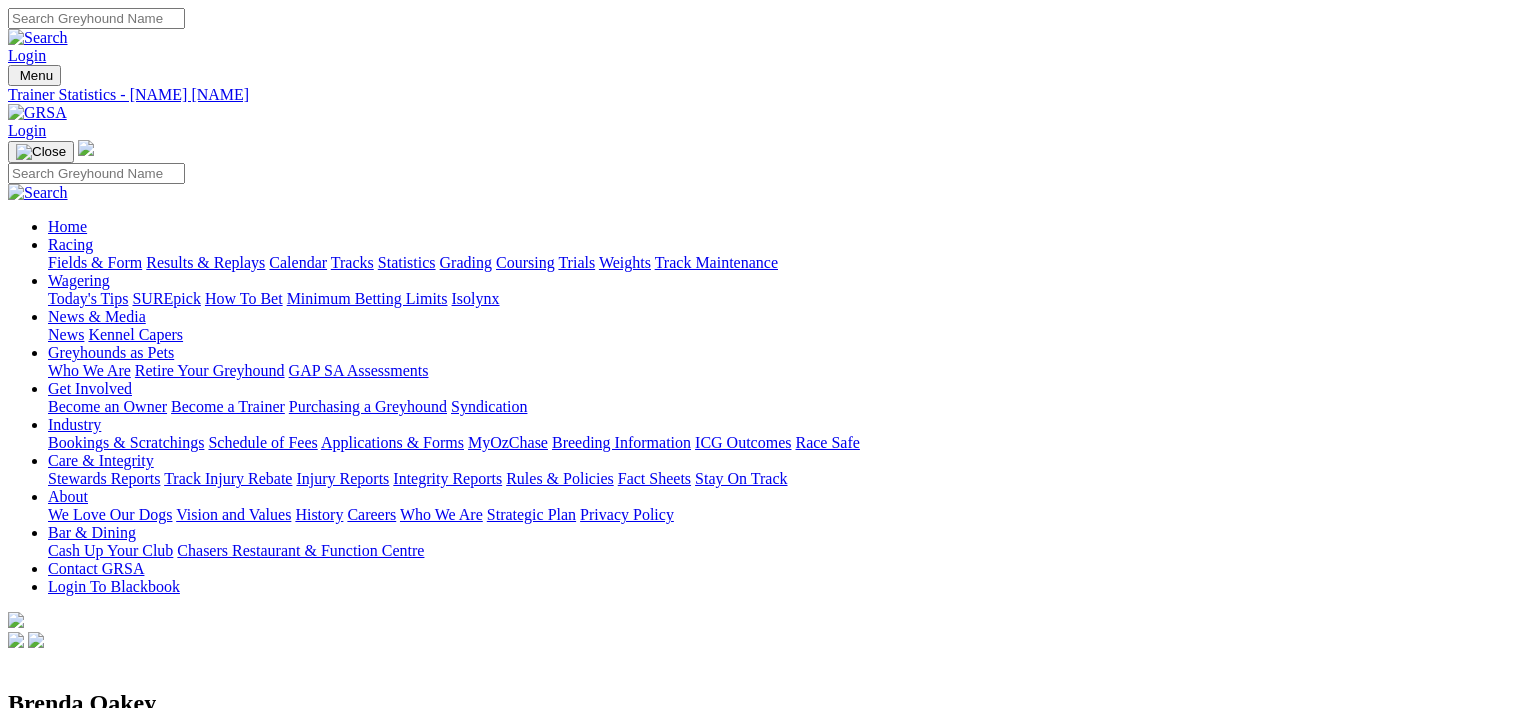 scroll, scrollTop: 0, scrollLeft: 0, axis: both 